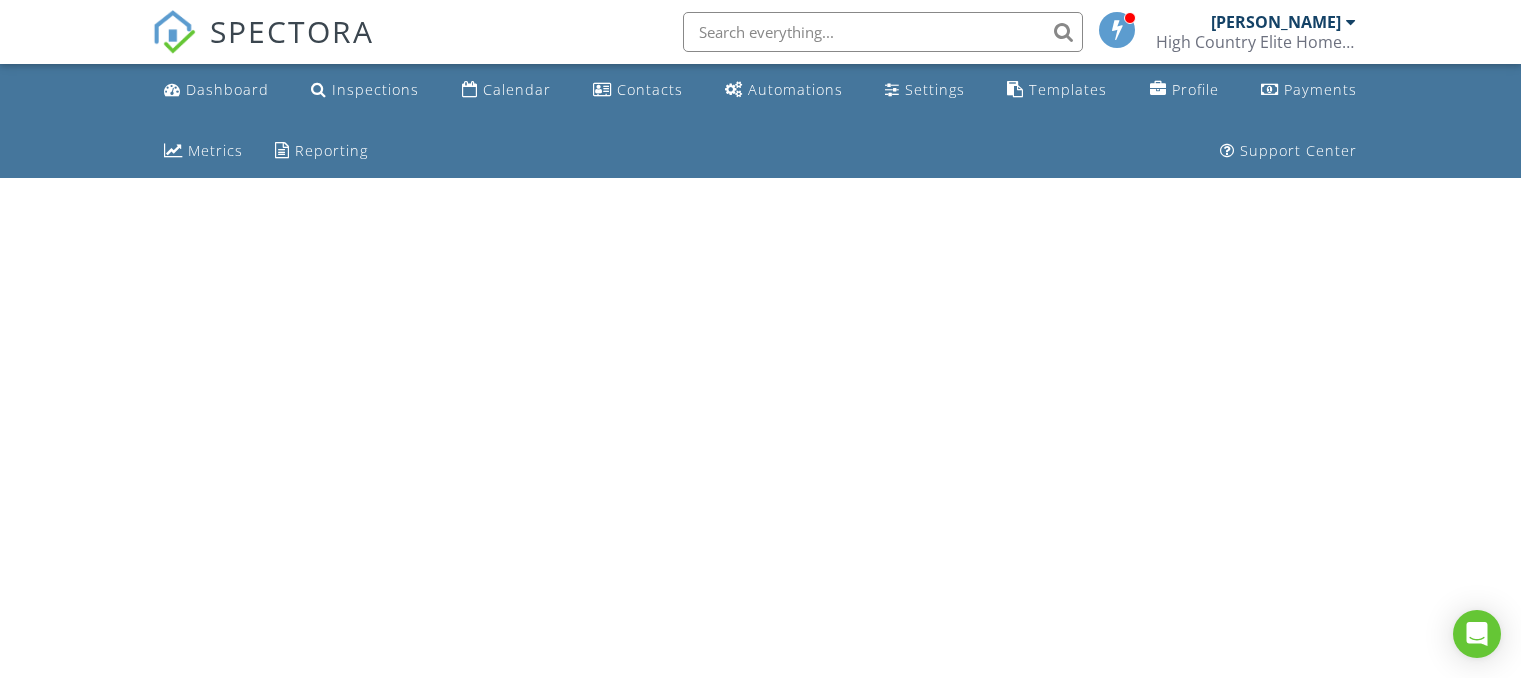 scroll, scrollTop: 0, scrollLeft: 0, axis: both 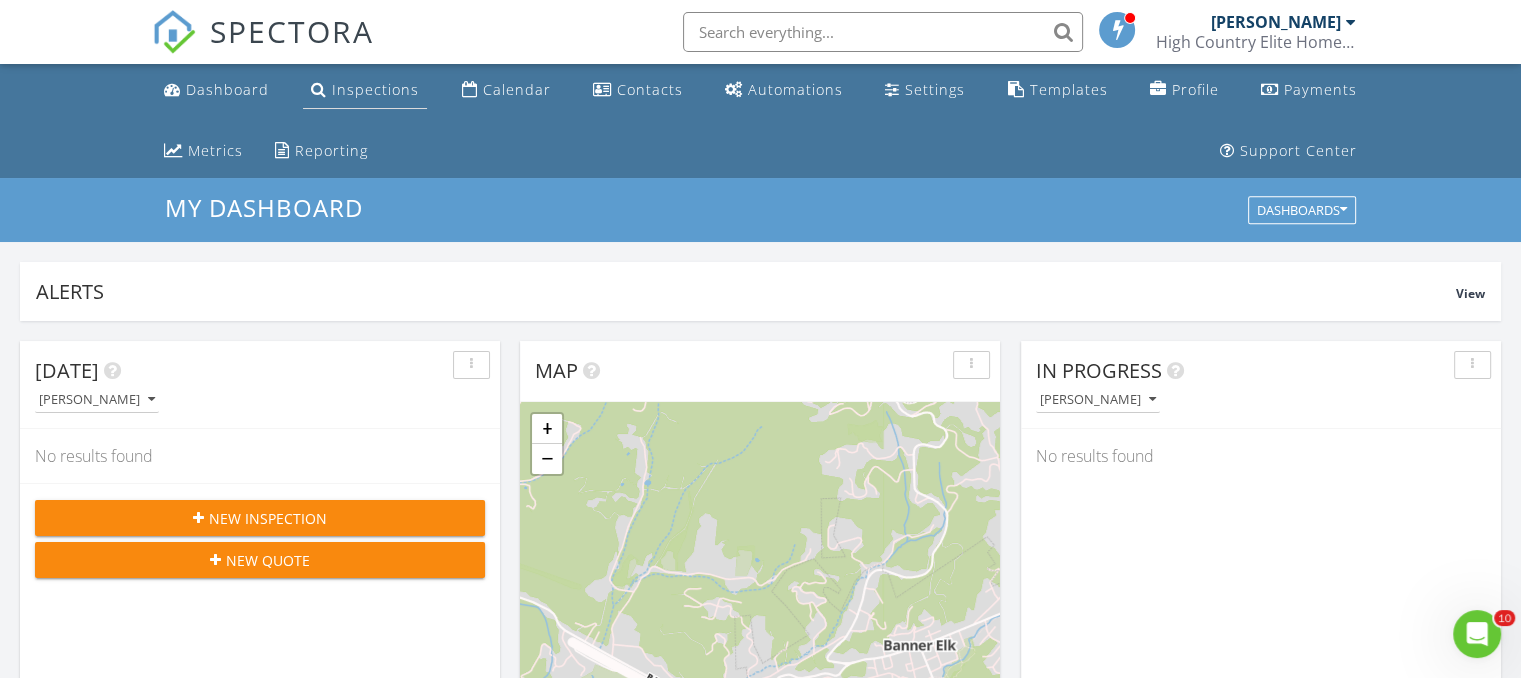 click on "Inspections" at bounding box center (375, 89) 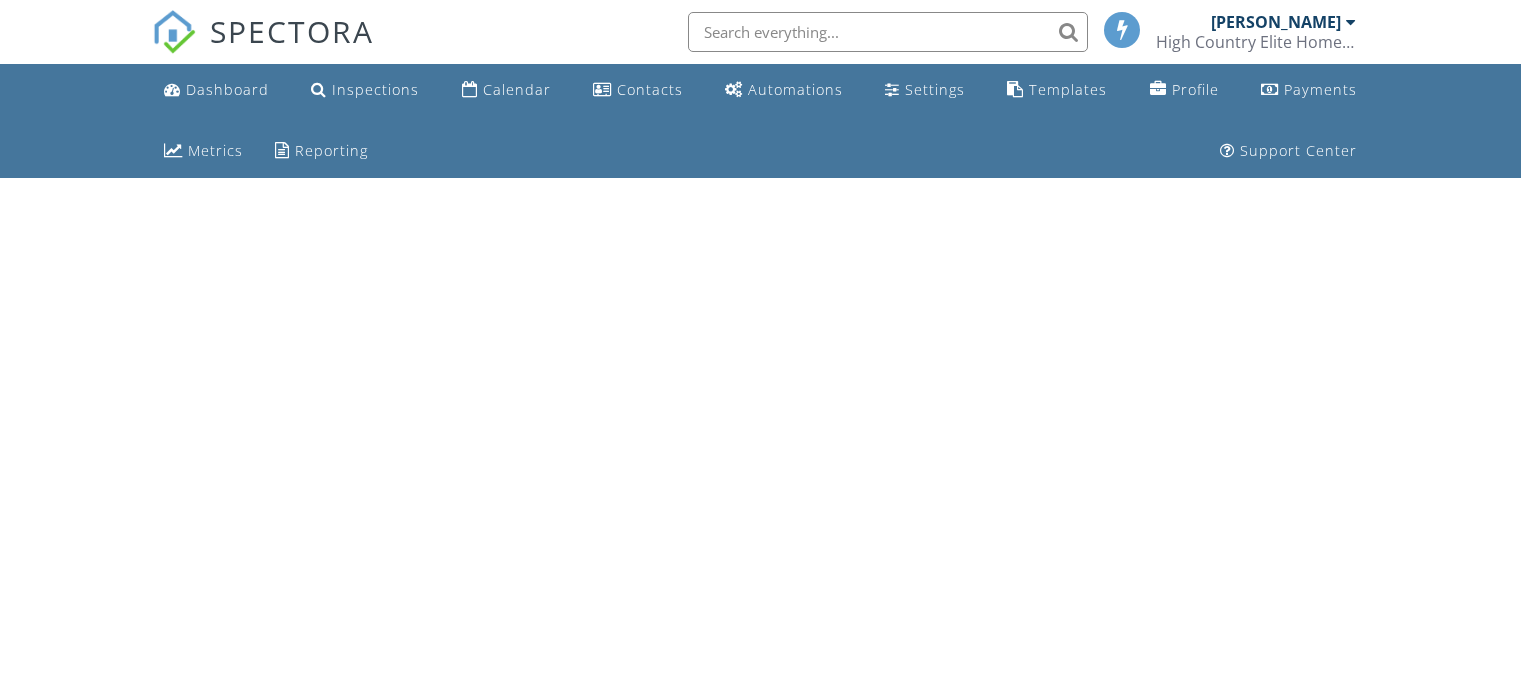 scroll, scrollTop: 0, scrollLeft: 0, axis: both 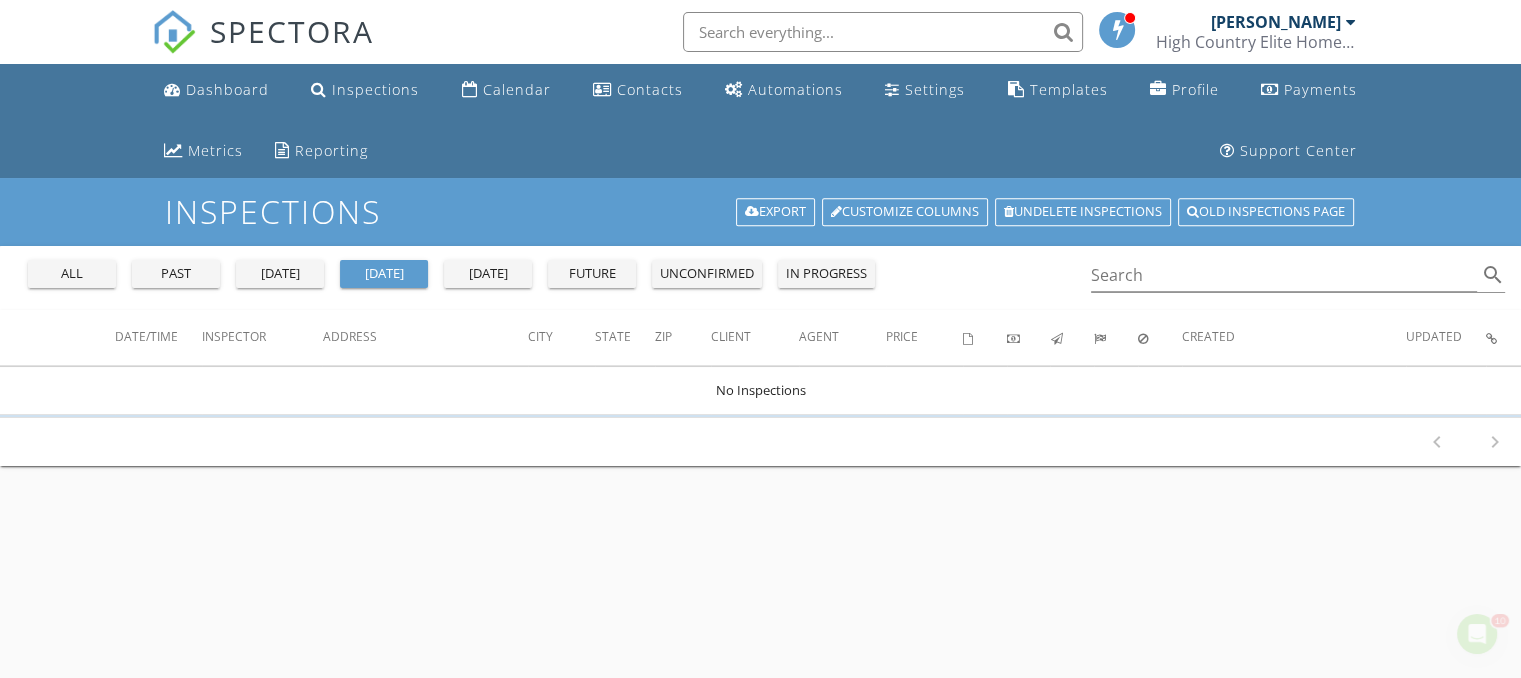 click on "yesterday" at bounding box center (280, 274) 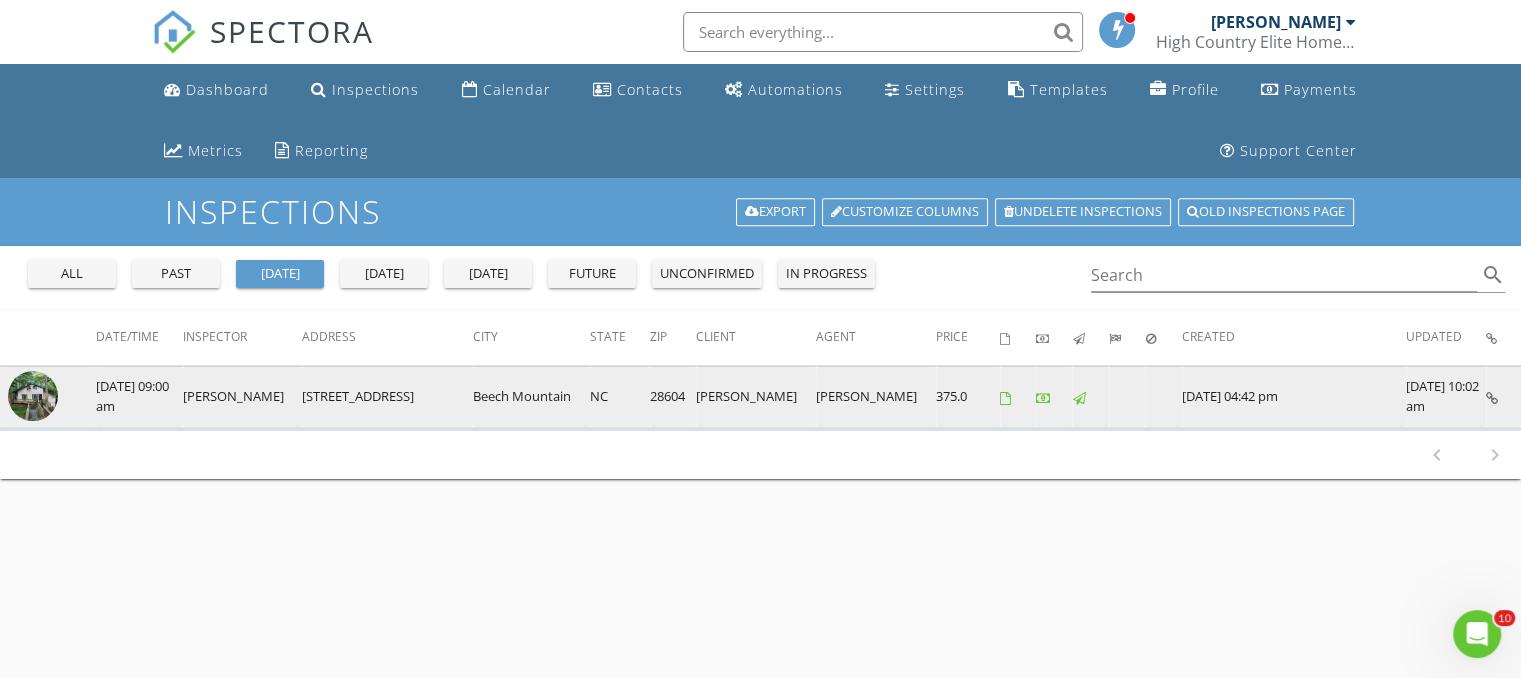 click at bounding box center (33, 396) 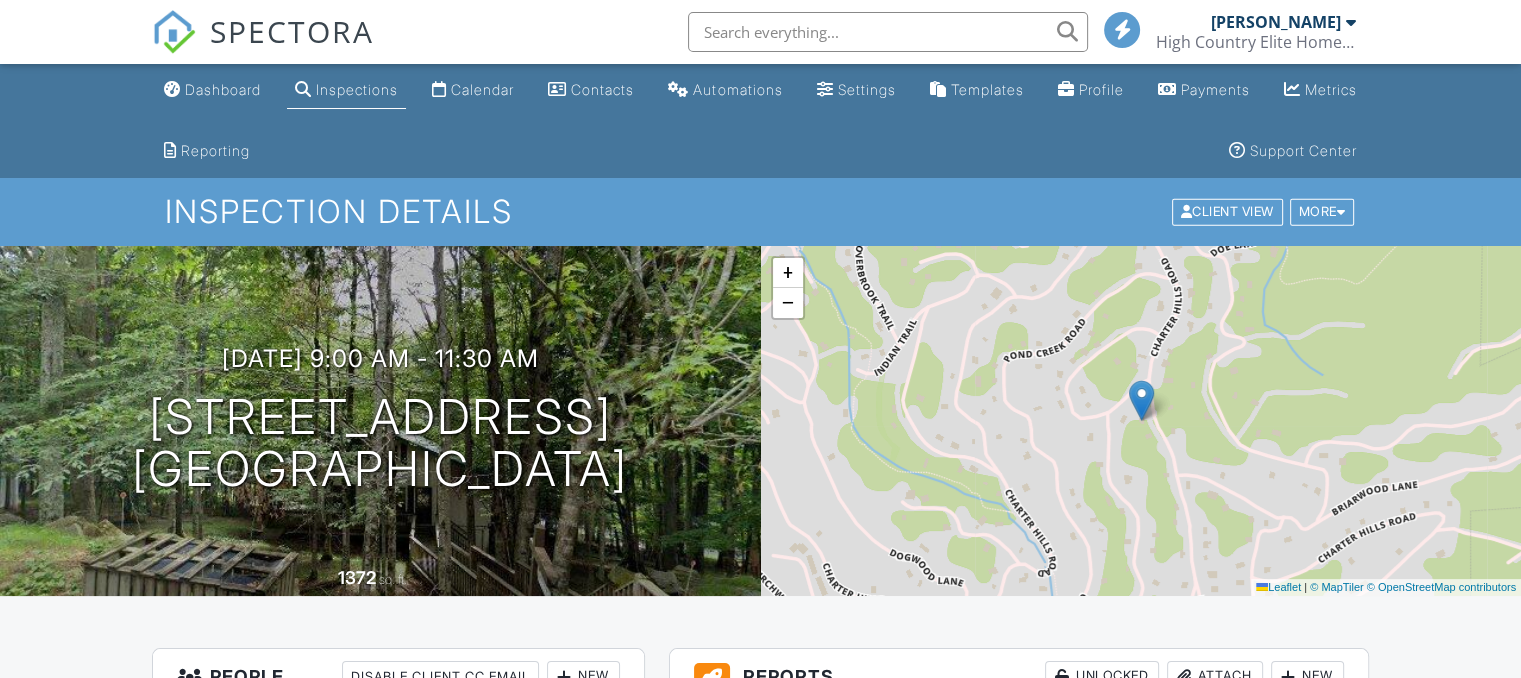 scroll, scrollTop: 200, scrollLeft: 0, axis: vertical 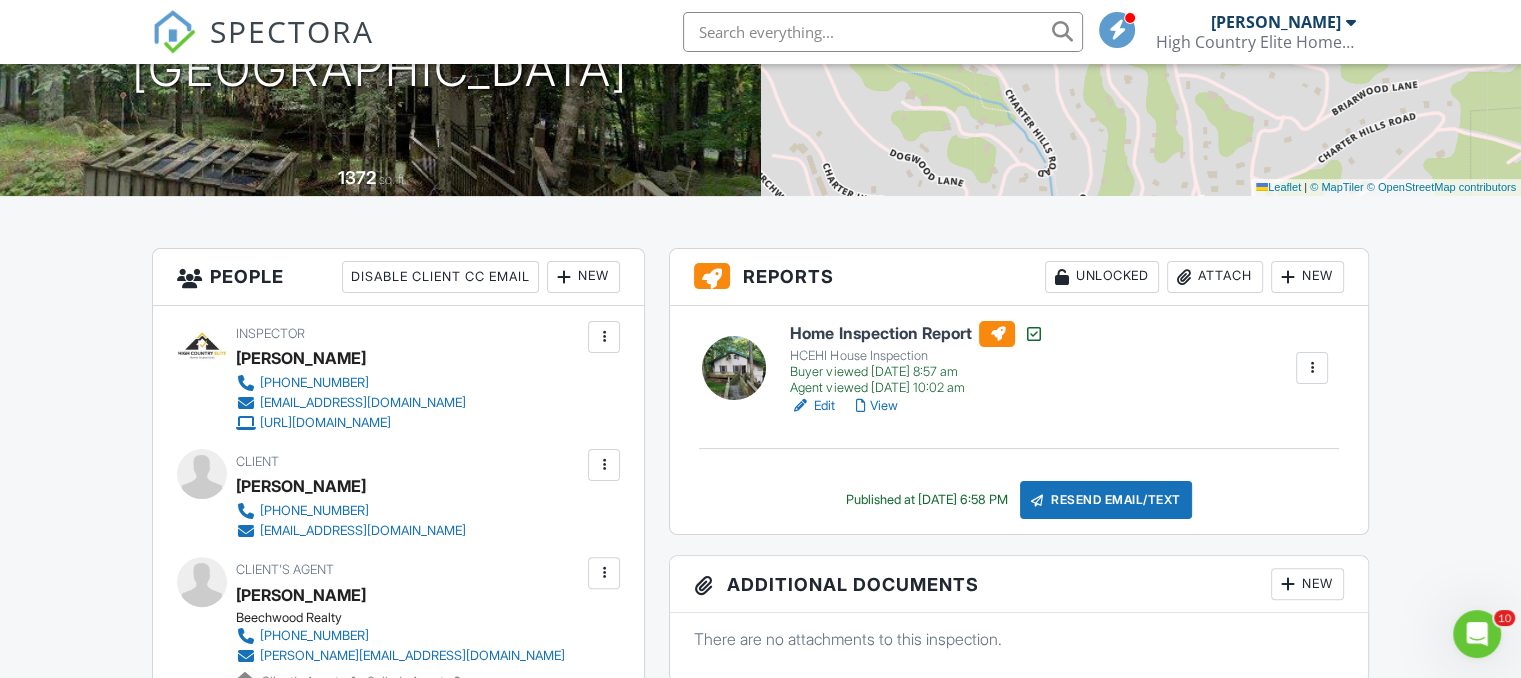 click on "Edit" at bounding box center (812, 406) 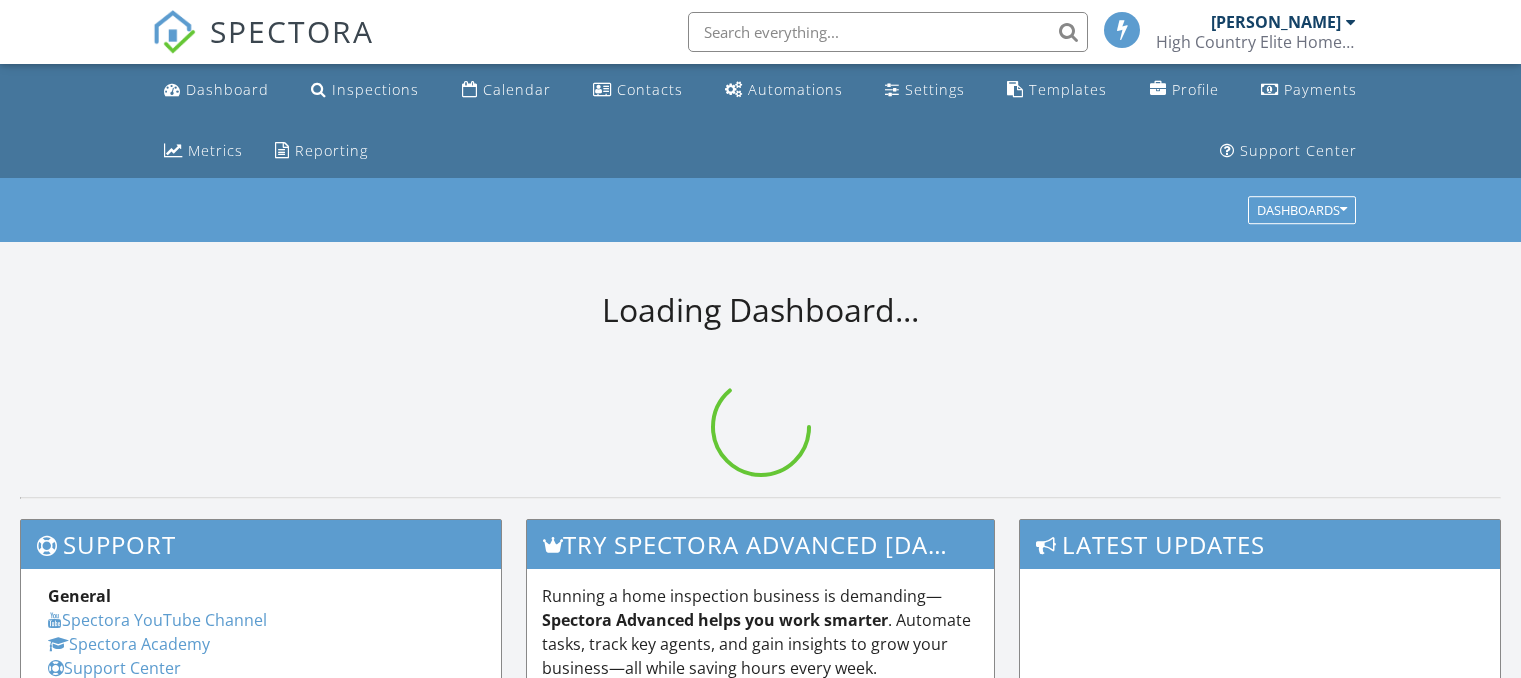 scroll, scrollTop: 0, scrollLeft: 0, axis: both 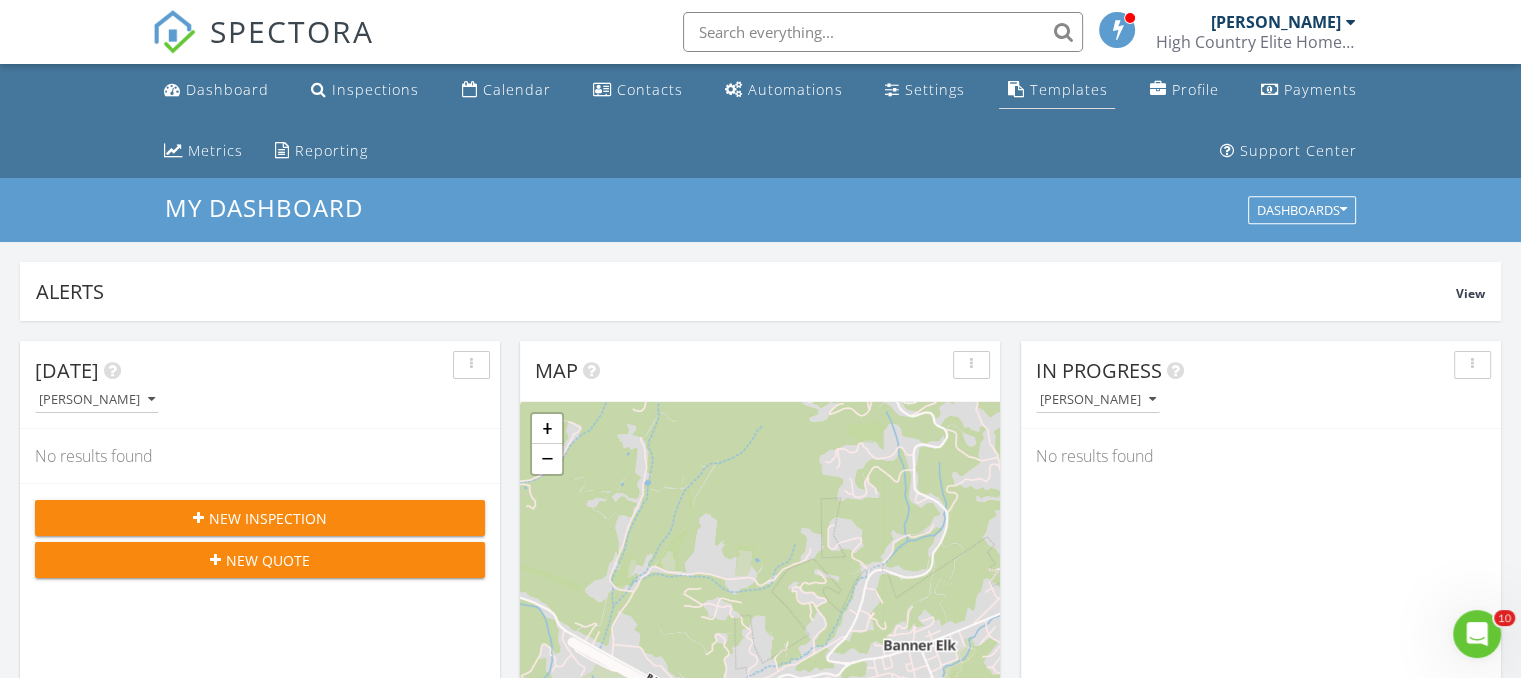 click on "Templates" at bounding box center (1068, 89) 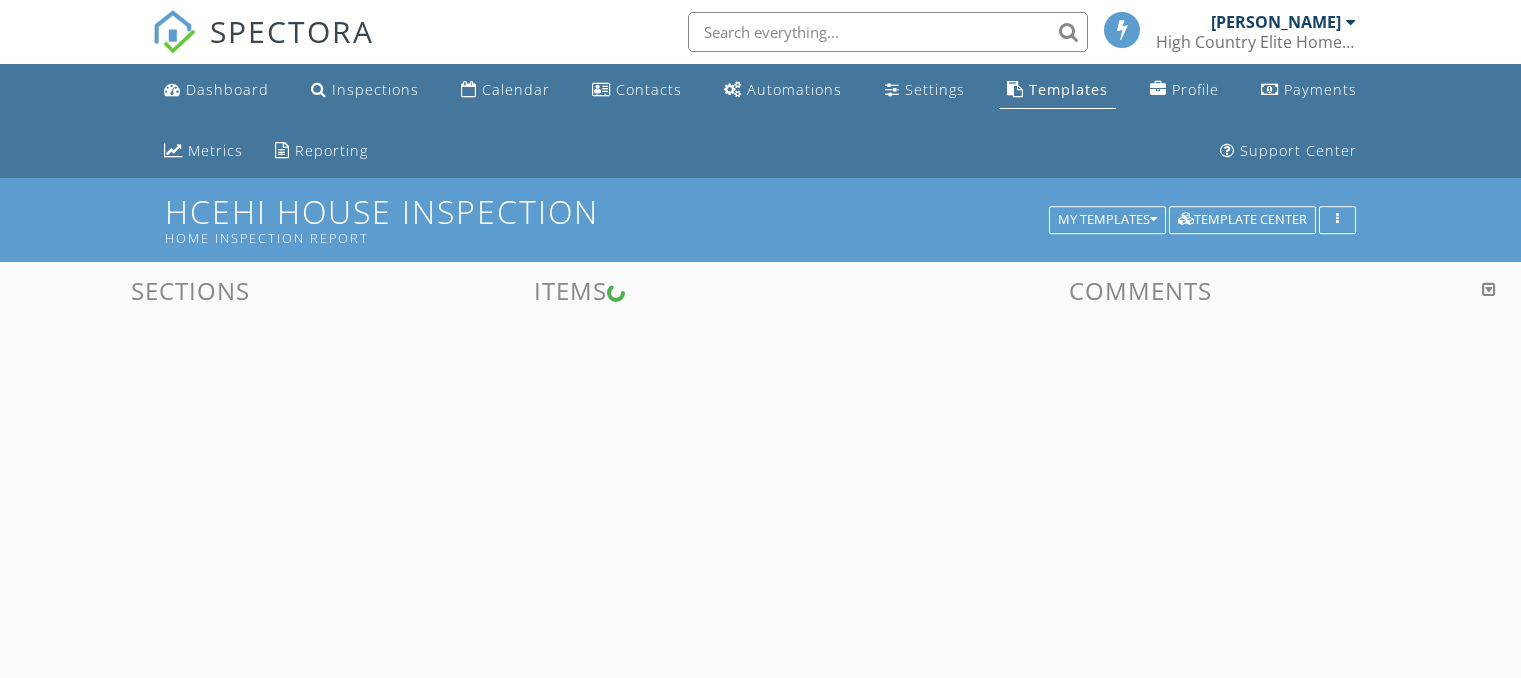 scroll, scrollTop: 0, scrollLeft: 0, axis: both 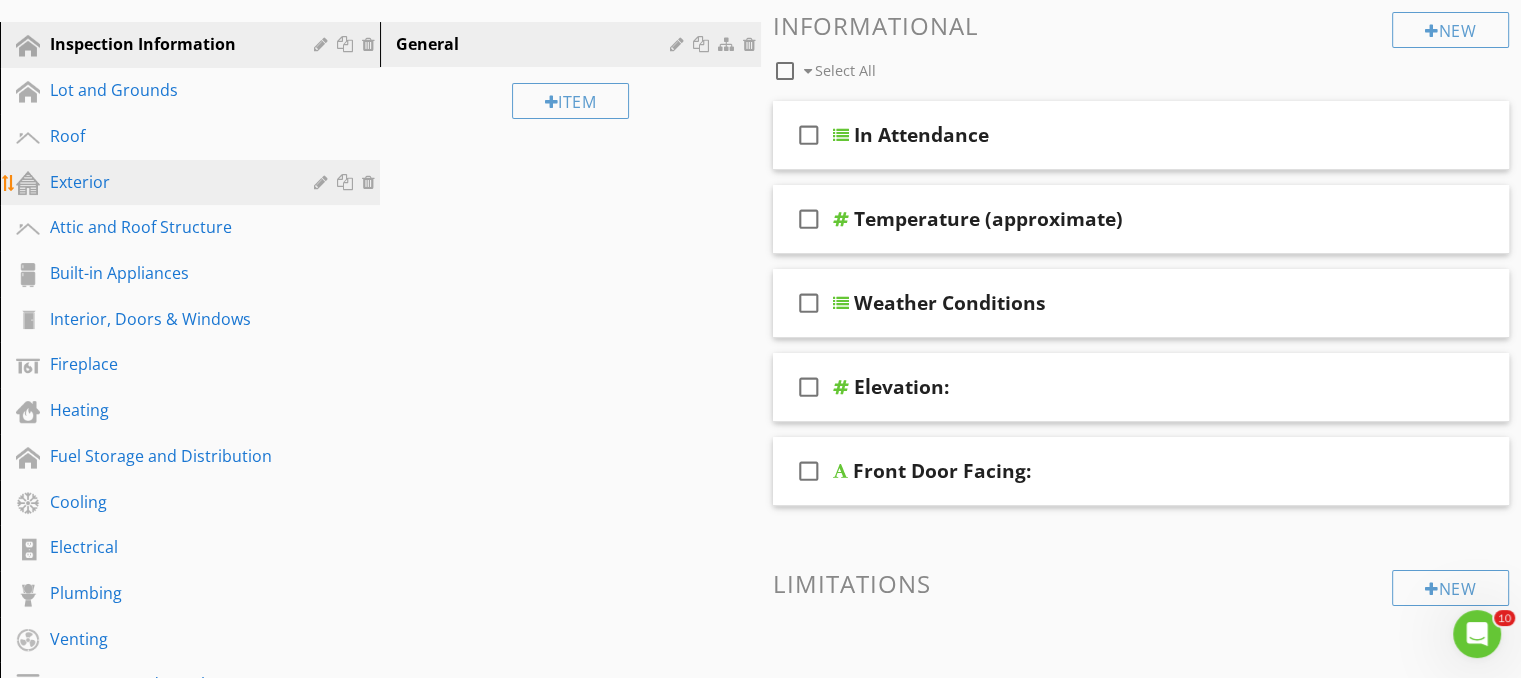 click on "Exterior" at bounding box center [167, 182] 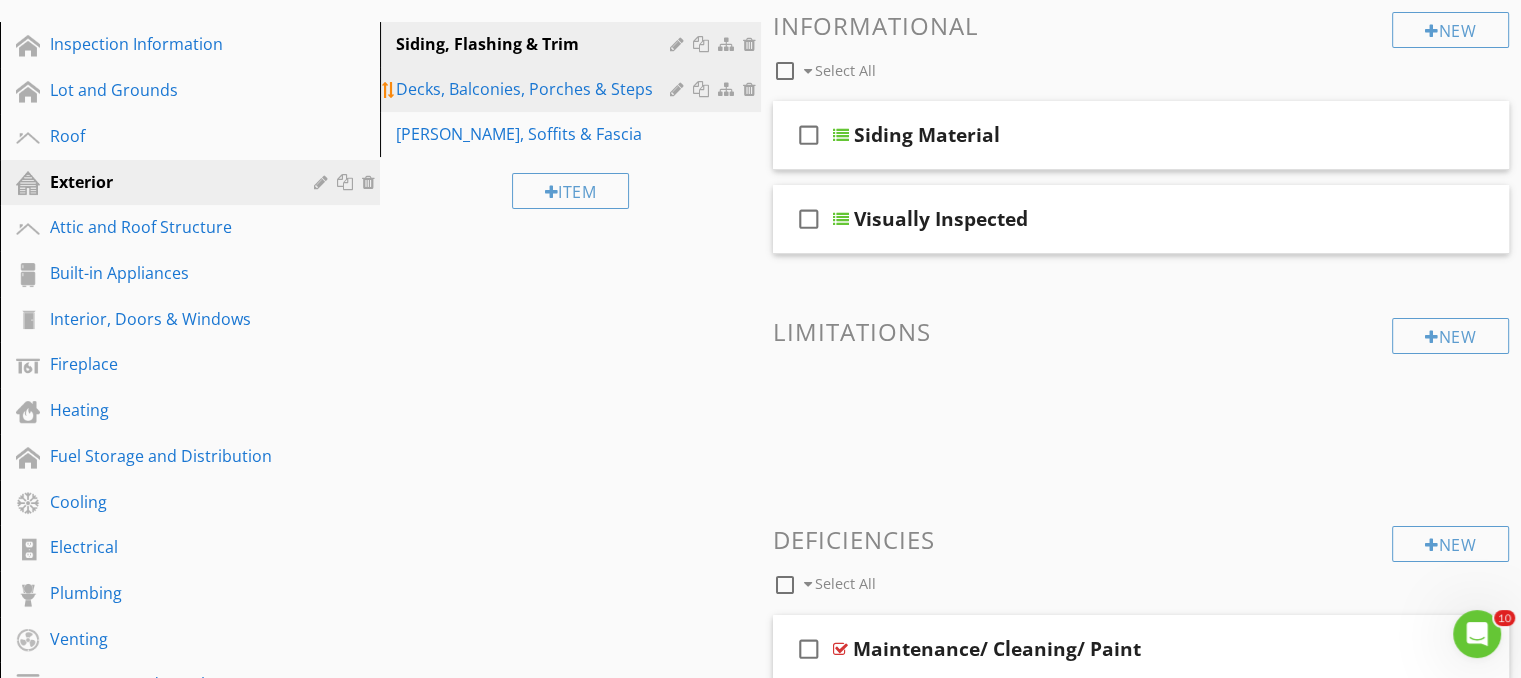 click on "Decks, Balconies, Porches & Steps" at bounding box center (535, 89) 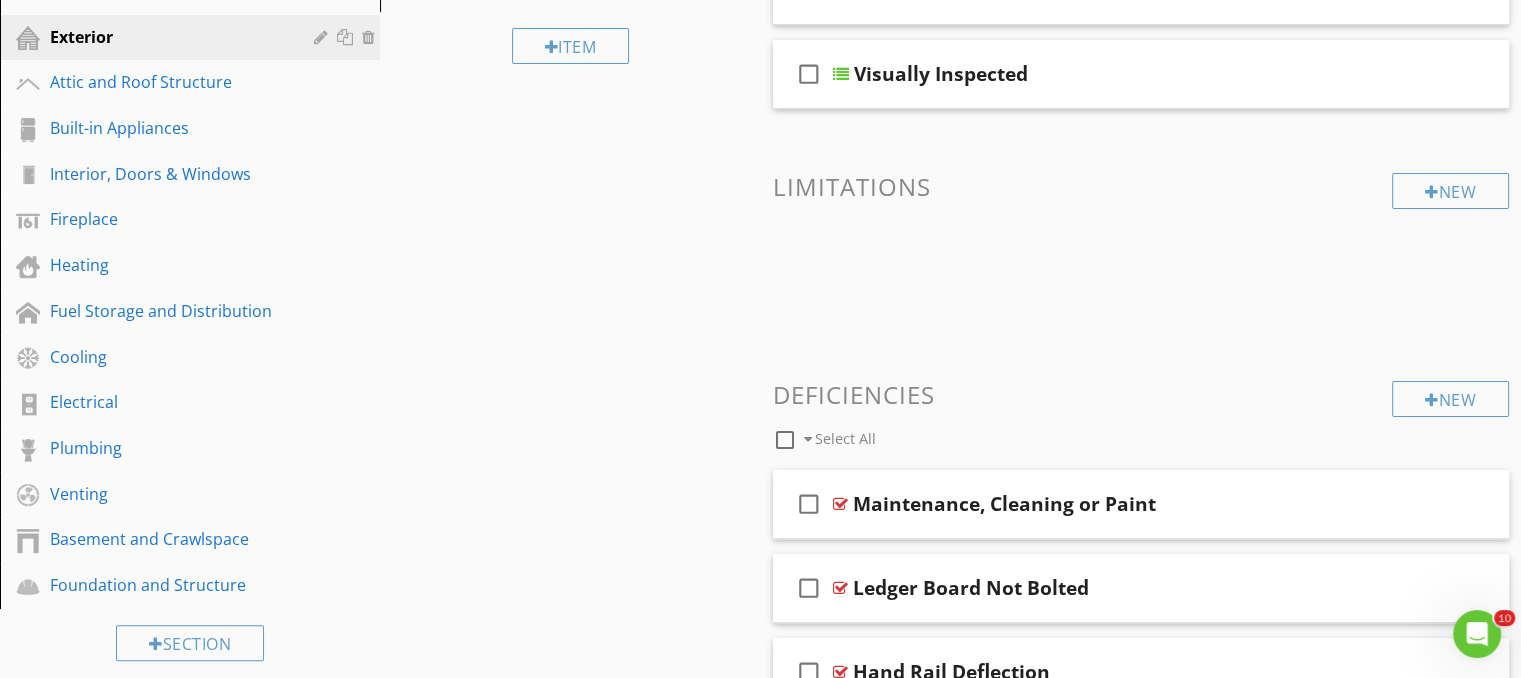 scroll, scrollTop: 500, scrollLeft: 0, axis: vertical 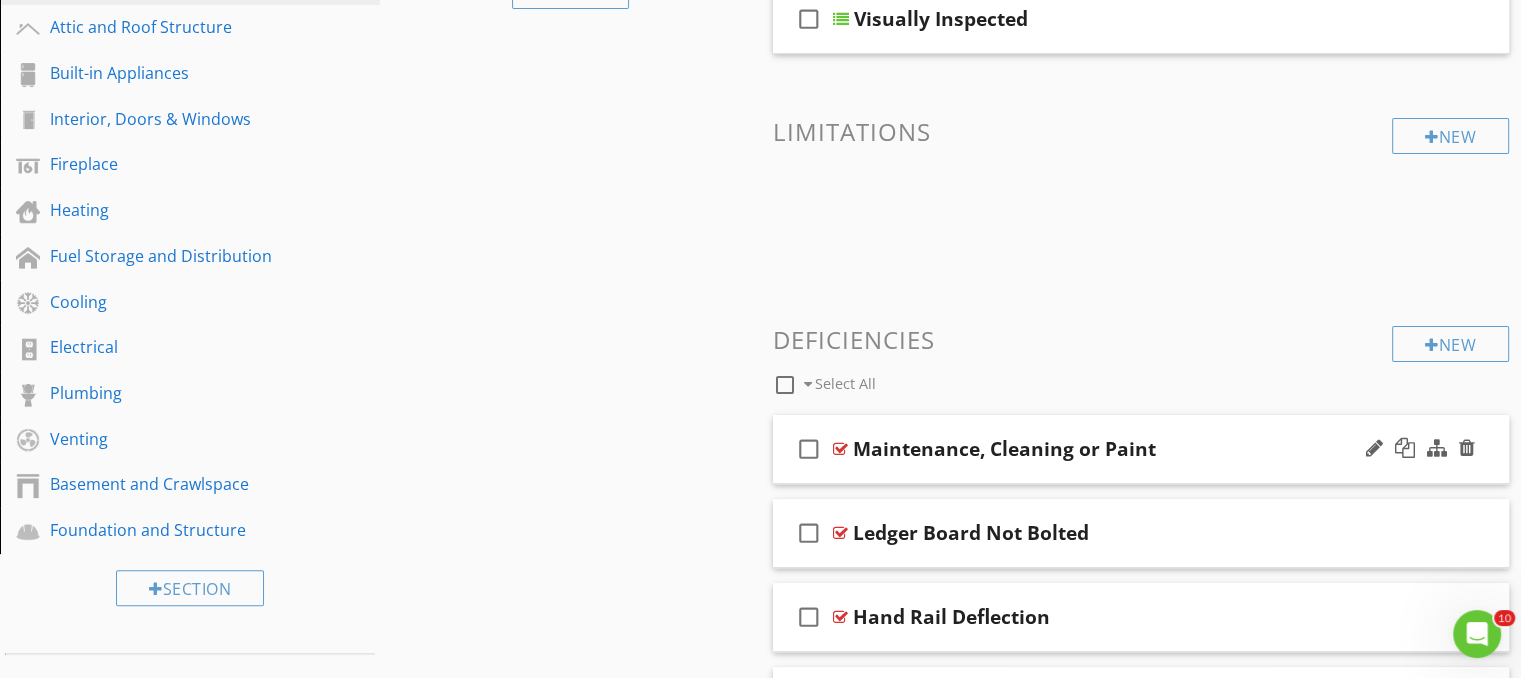 click on "Maintenance, Cleaning or Paint" at bounding box center (1114, 449) 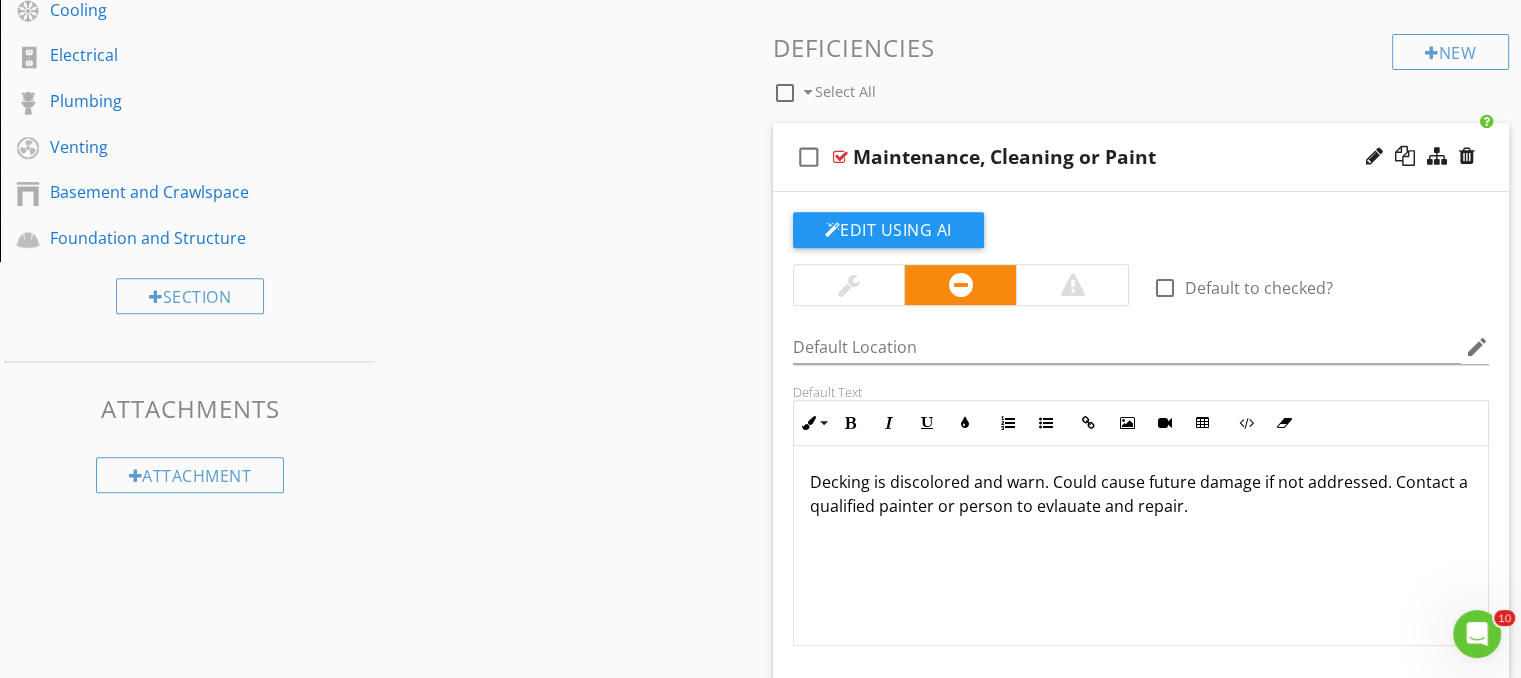 scroll, scrollTop: 800, scrollLeft: 0, axis: vertical 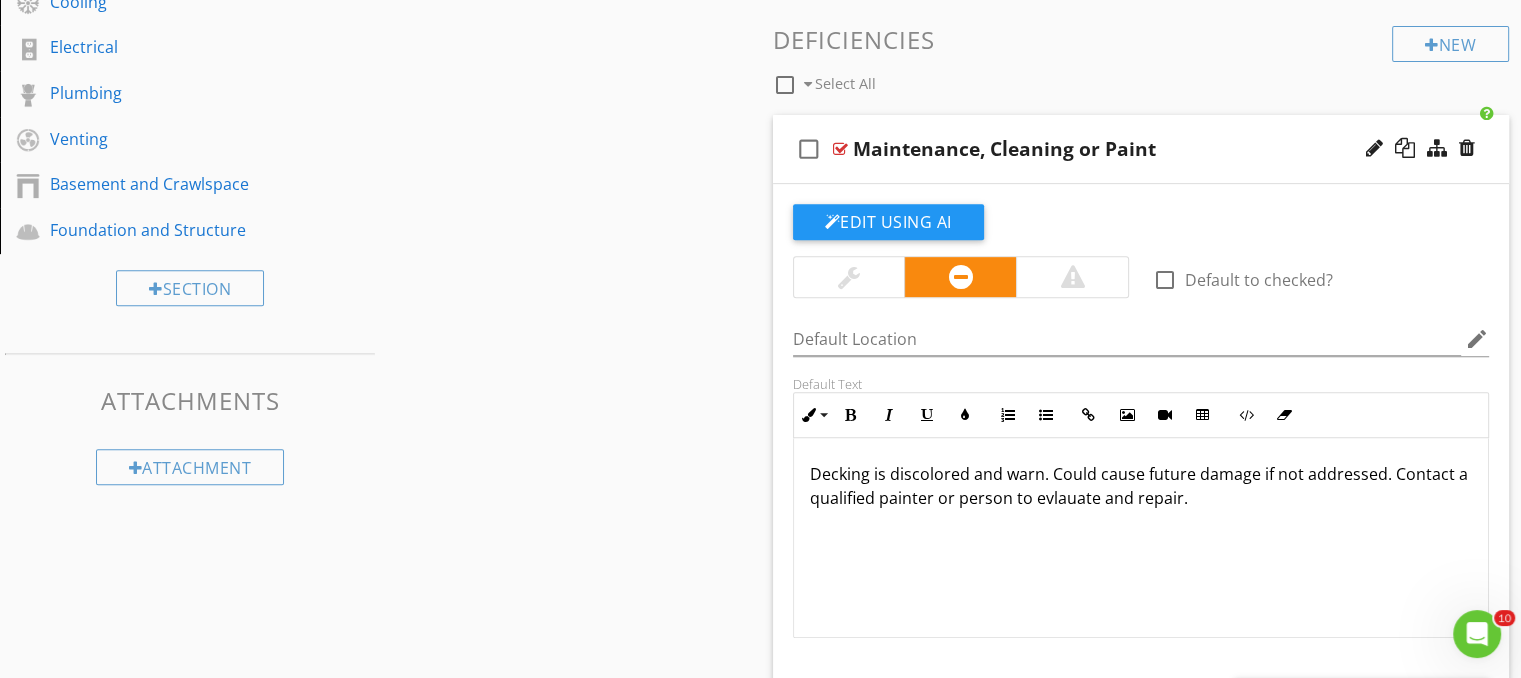 click on "Decking is discolored and warn. Could cause future damage if not addressed. Contact a qualified painter or person to evlauate and repair." at bounding box center (1141, 486) 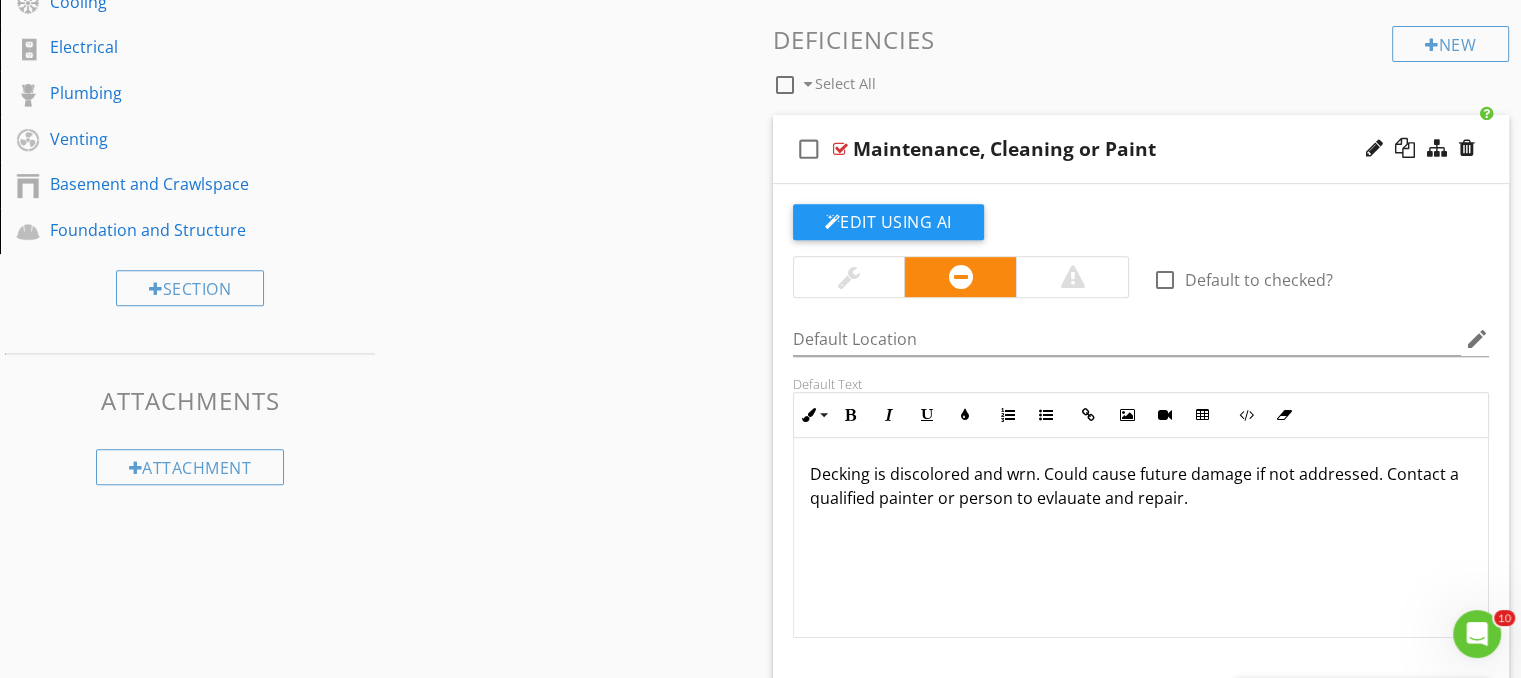 type 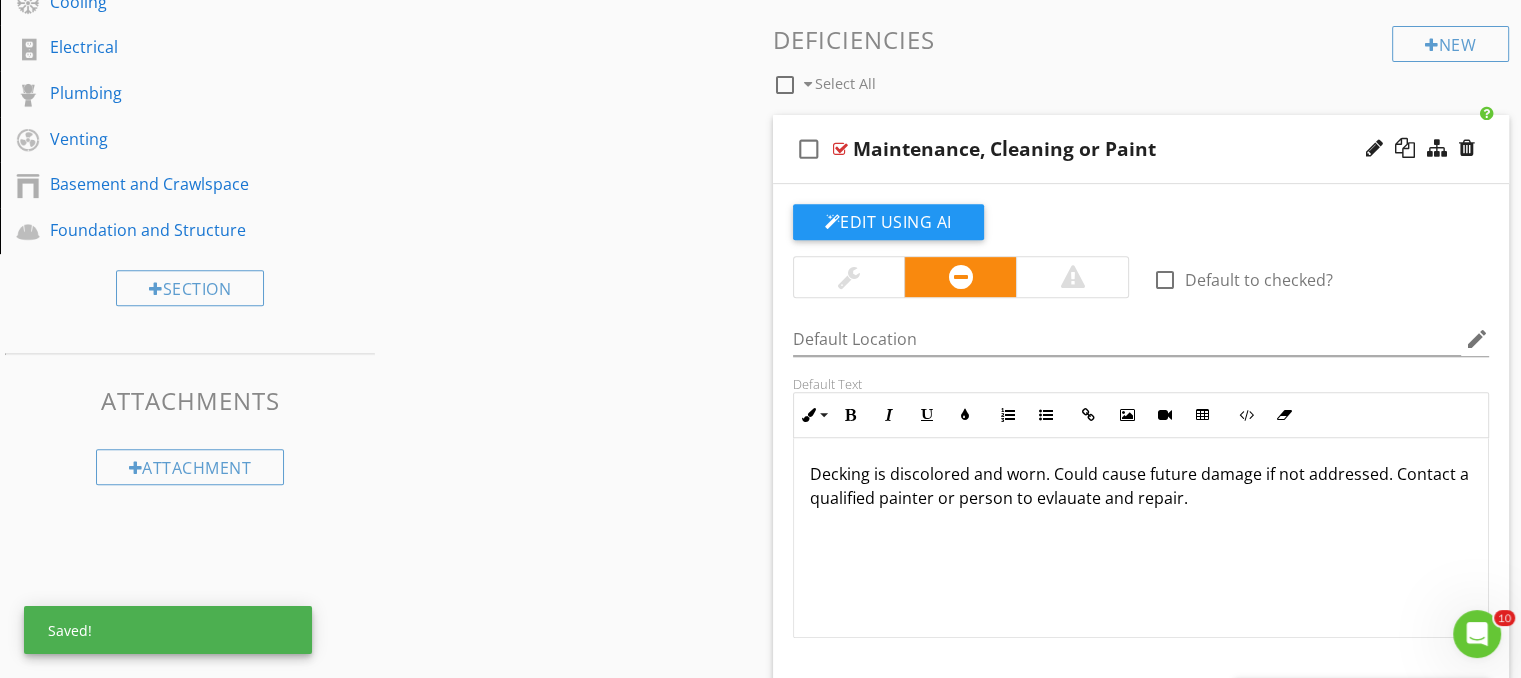 click on "check_box_outline_blank
Maintenance, Cleaning or Paint" at bounding box center (1141, 149) 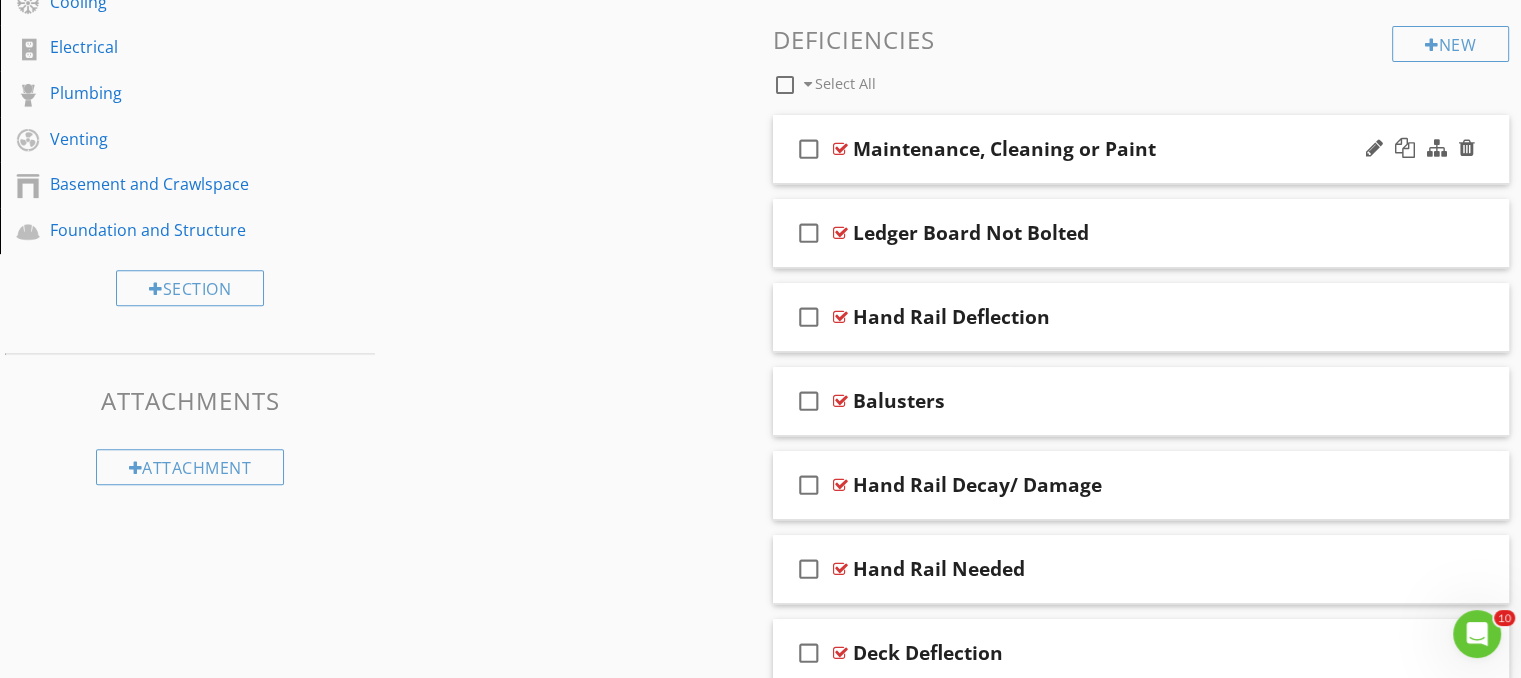 click on "check_box_outline_blank
Maintenance, Cleaning or Paint" at bounding box center [1141, 149] 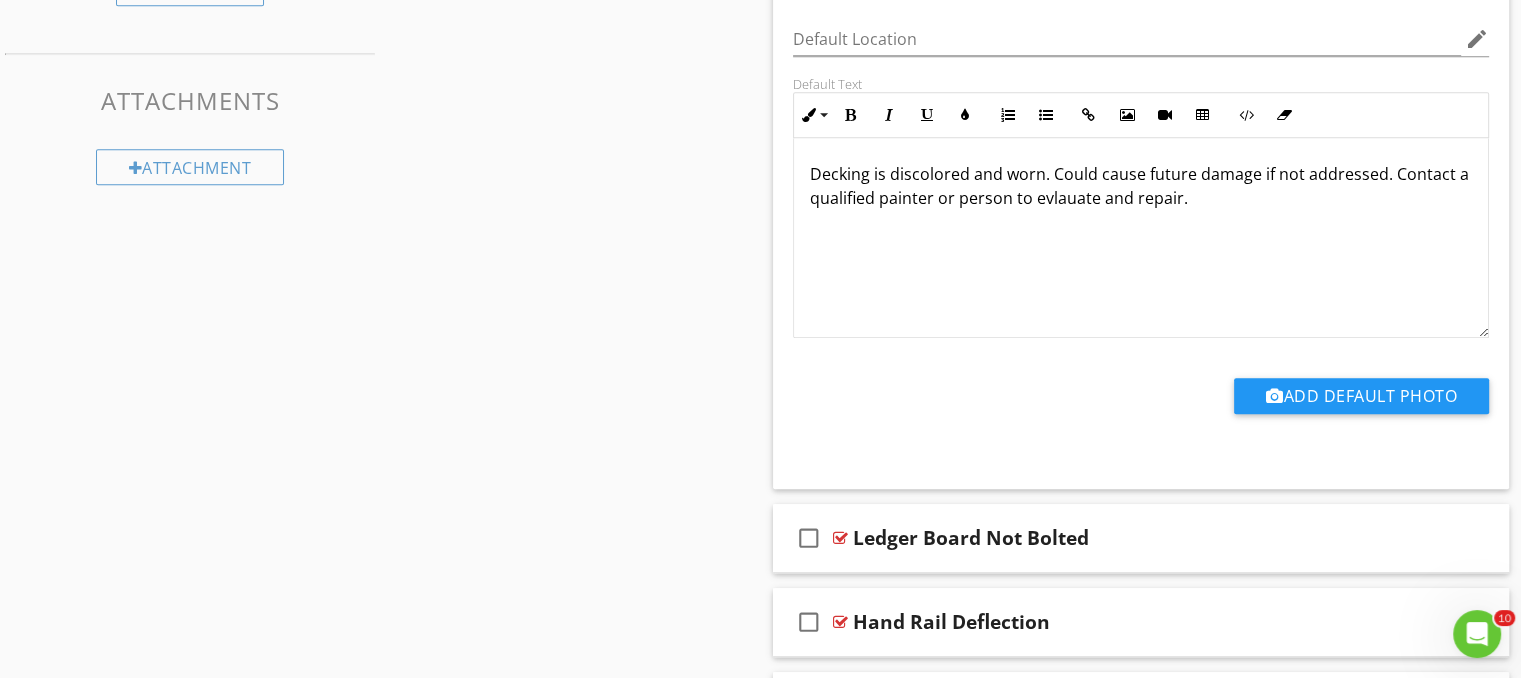 scroll, scrollTop: 800, scrollLeft: 0, axis: vertical 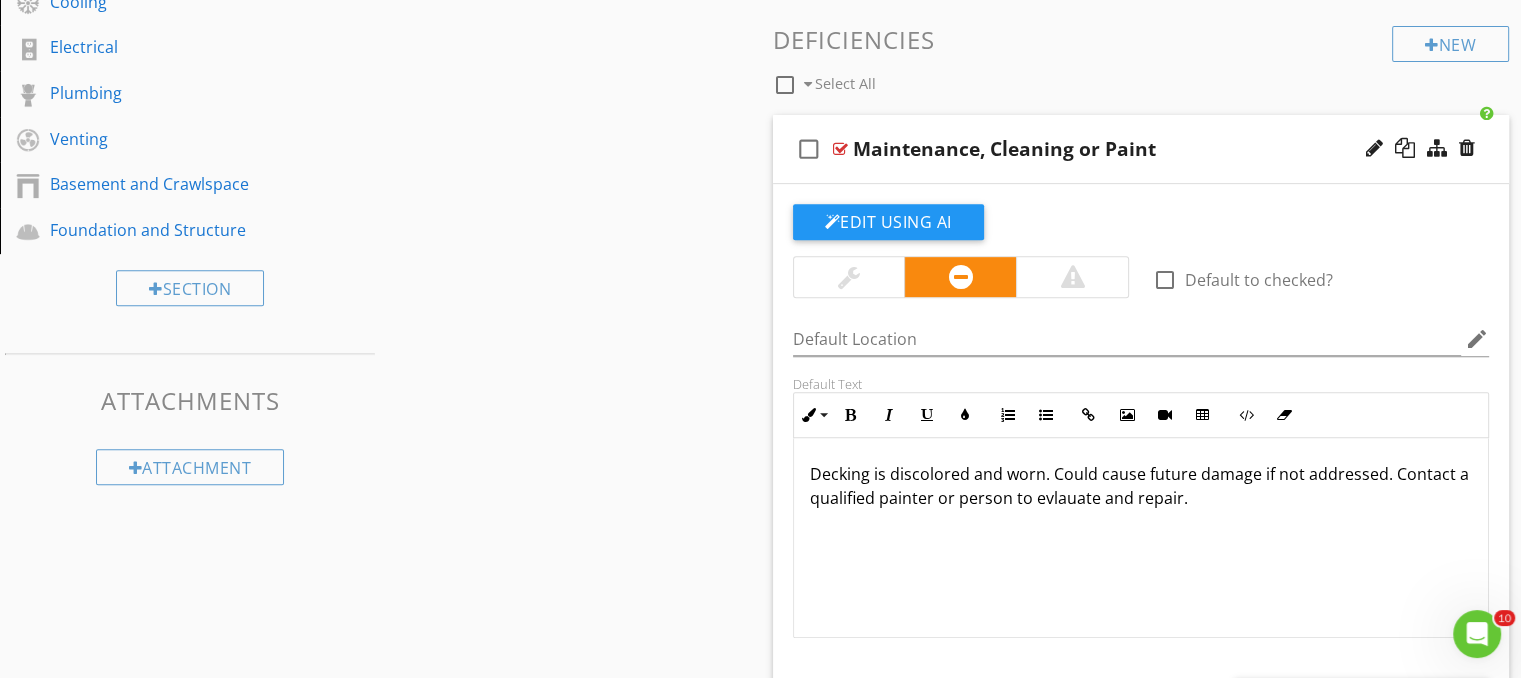 click on "Maintenance, Cleaning or Paint" at bounding box center [1114, 149] 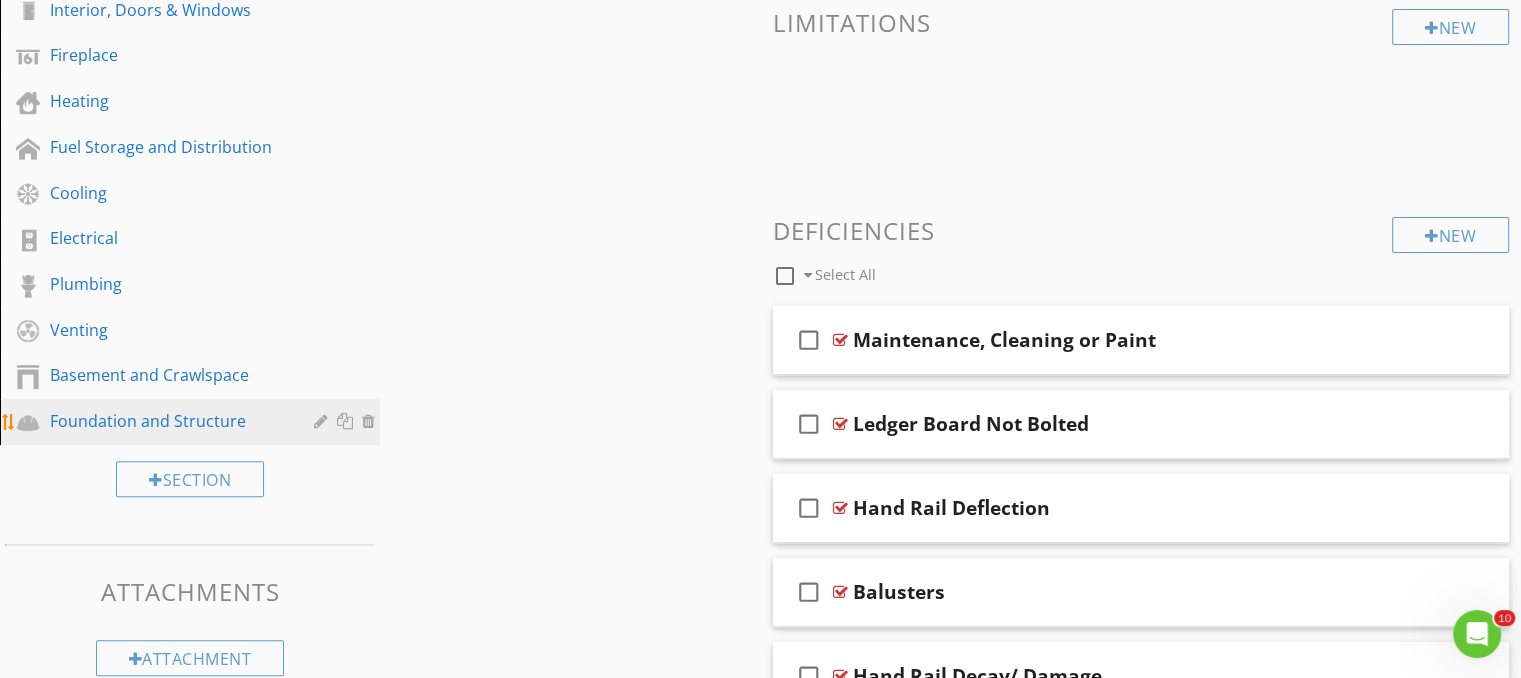 scroll, scrollTop: 600, scrollLeft: 0, axis: vertical 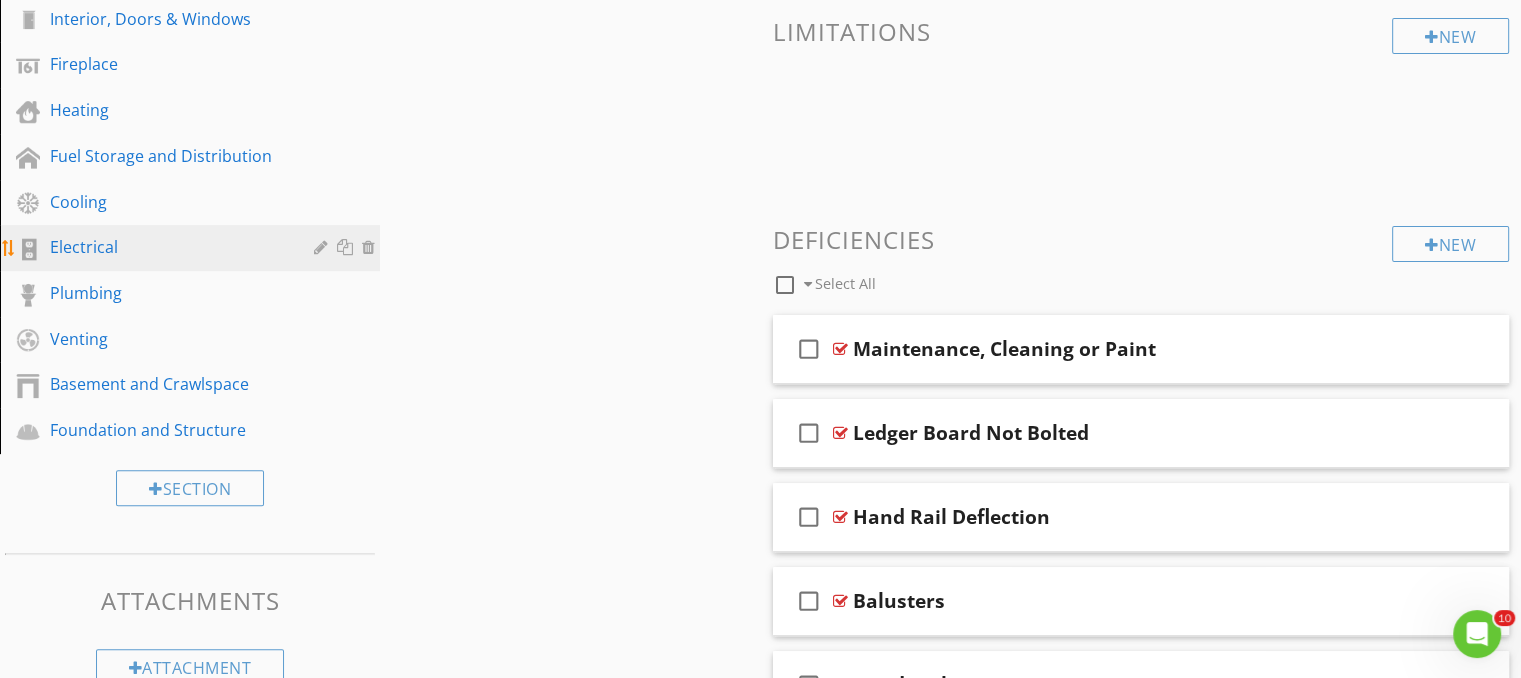 click on "Electrical" at bounding box center [167, 247] 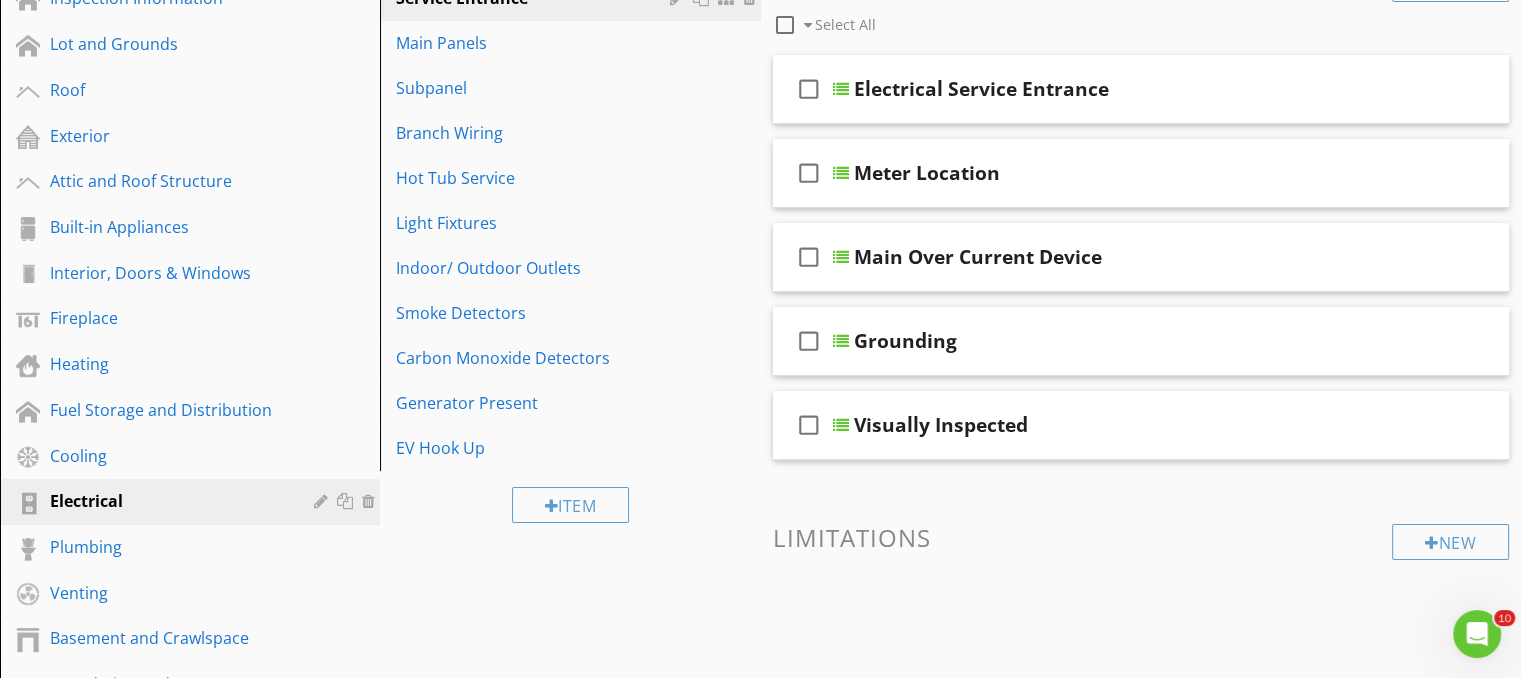 scroll, scrollTop: 300, scrollLeft: 0, axis: vertical 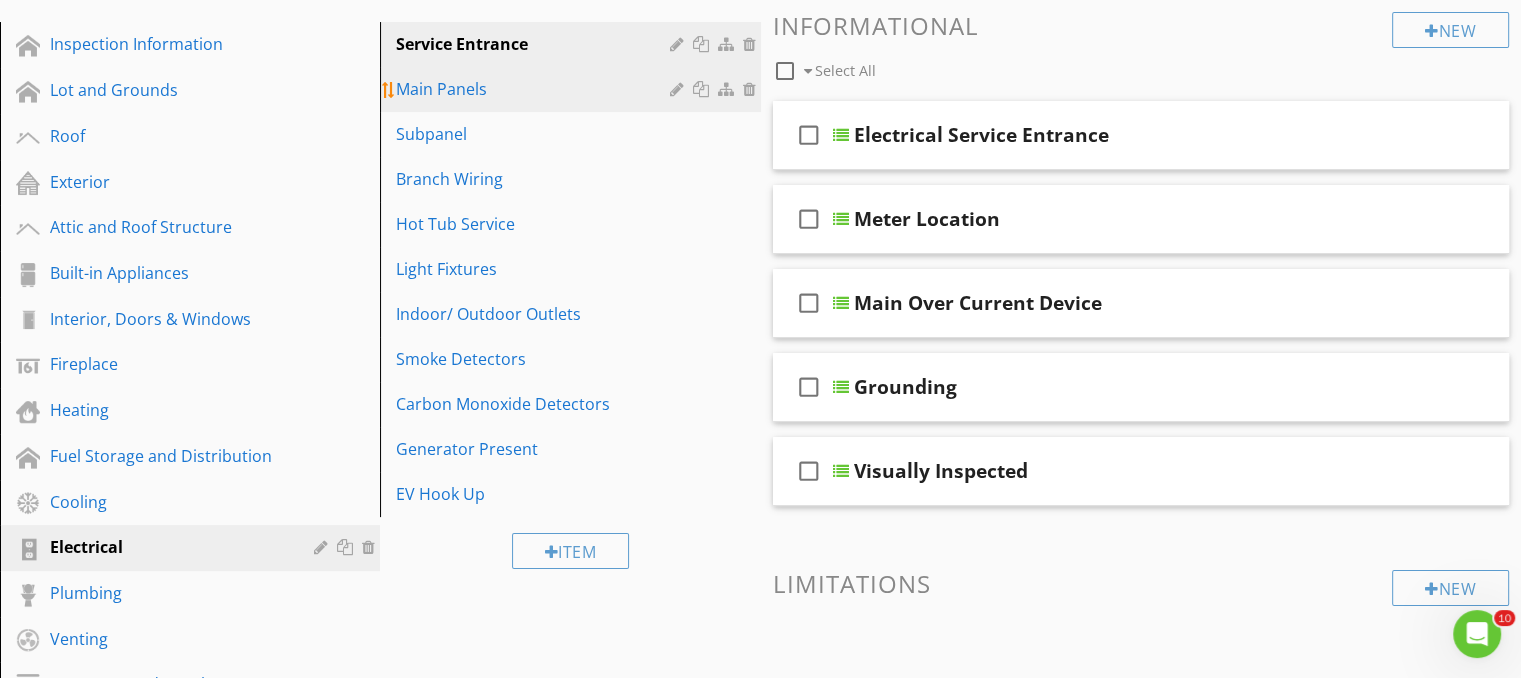 click on "Main Panels" at bounding box center [573, 89] 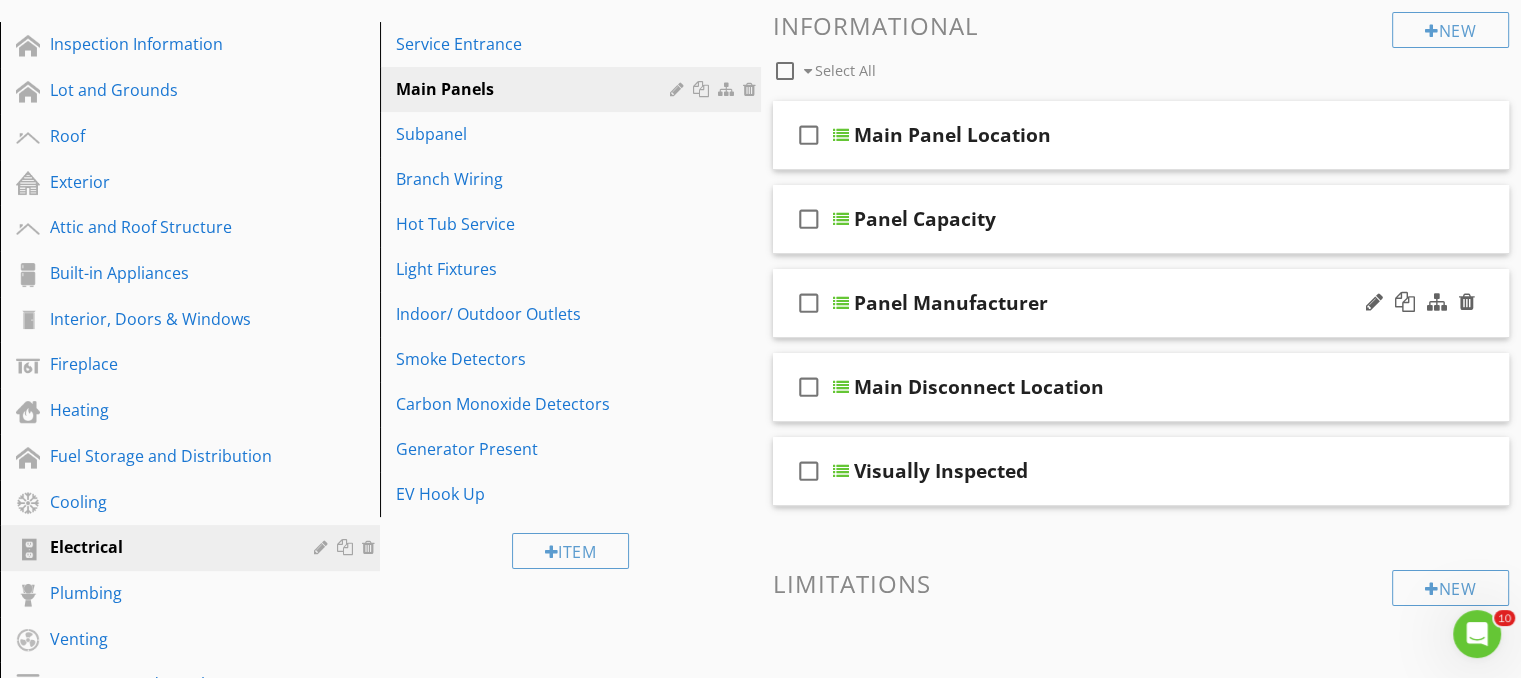 click on "Panel Manufacturer" at bounding box center [951, 303] 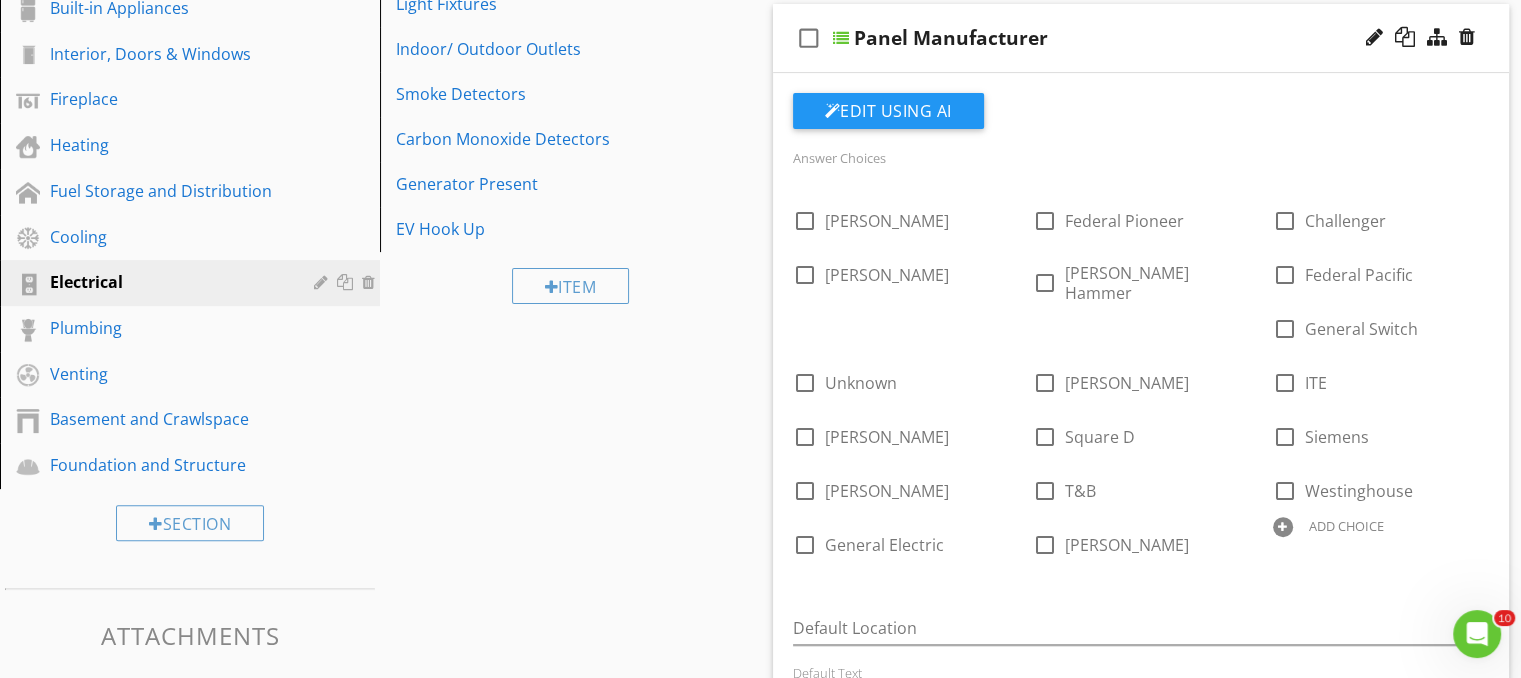 scroll, scrollTop: 600, scrollLeft: 0, axis: vertical 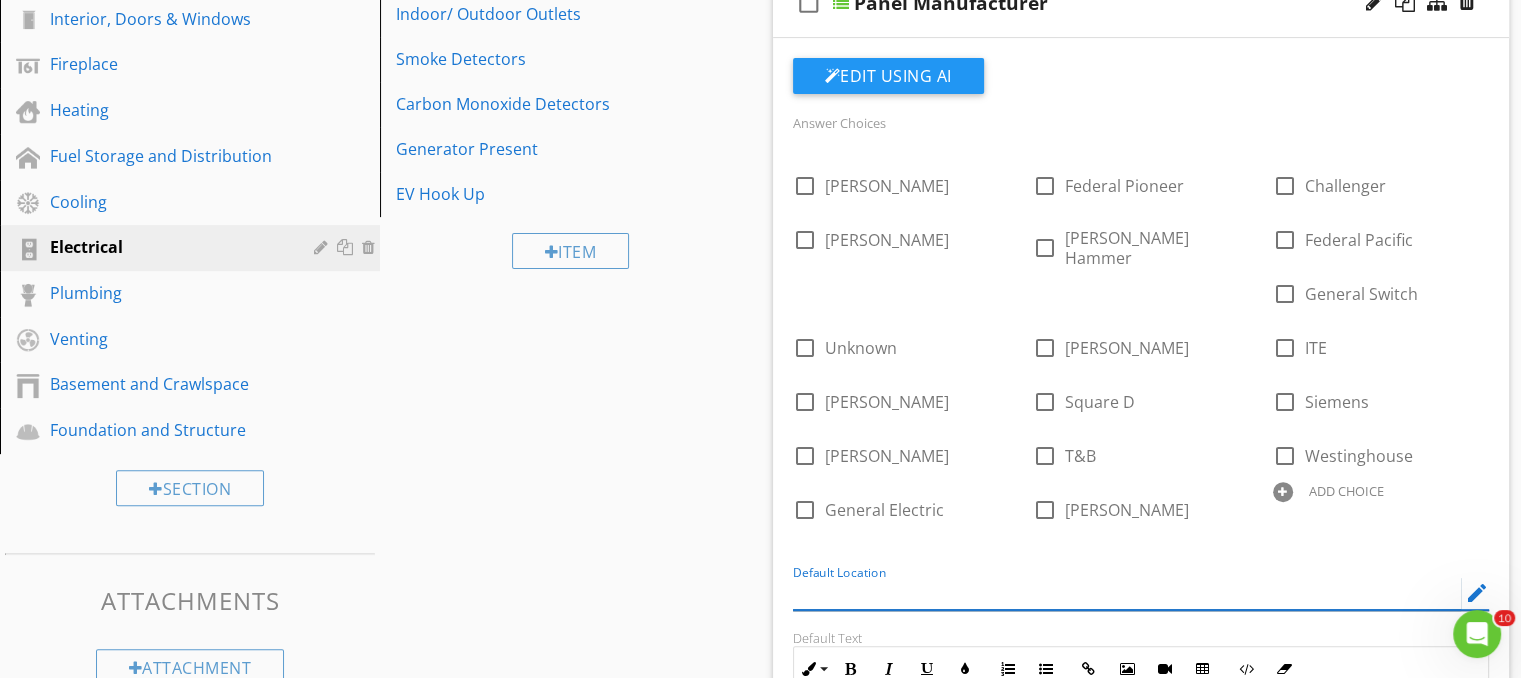 click at bounding box center (1127, 593) 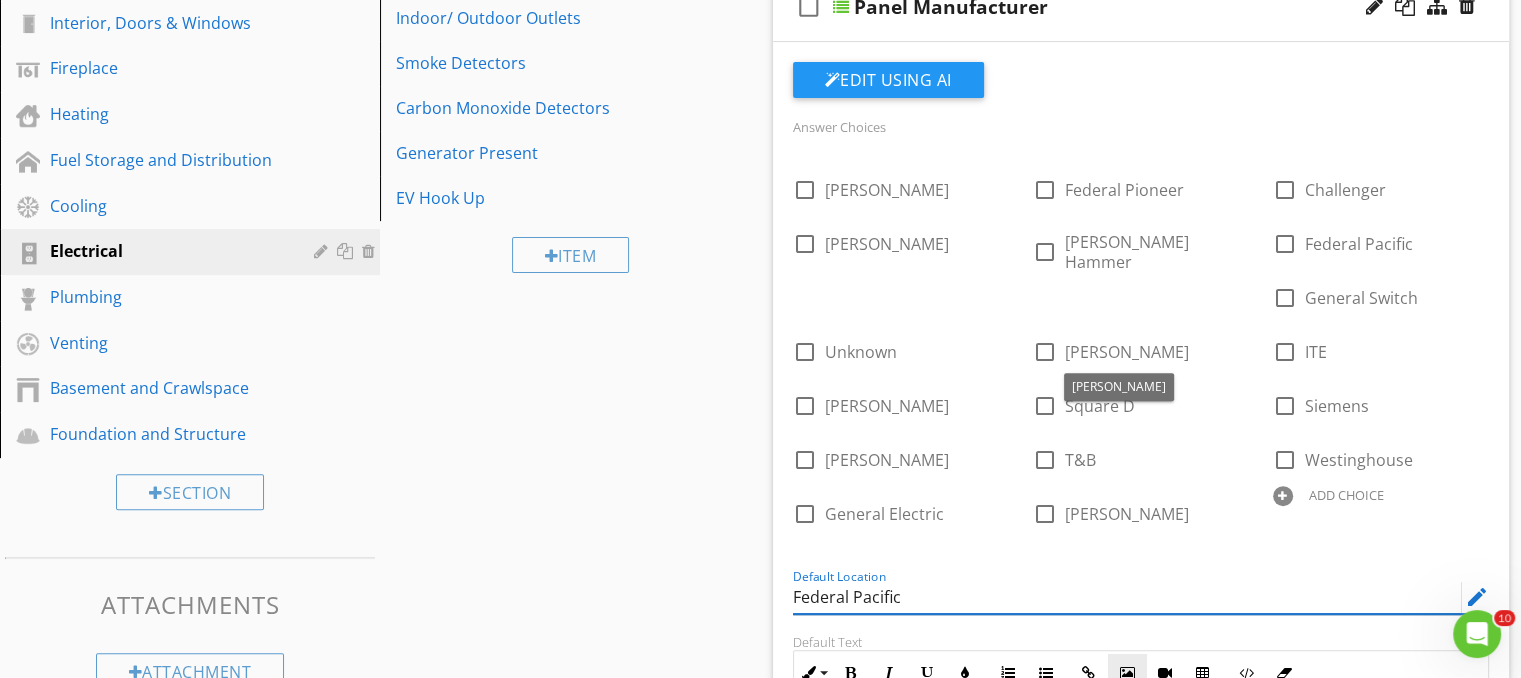 scroll, scrollTop: 600, scrollLeft: 0, axis: vertical 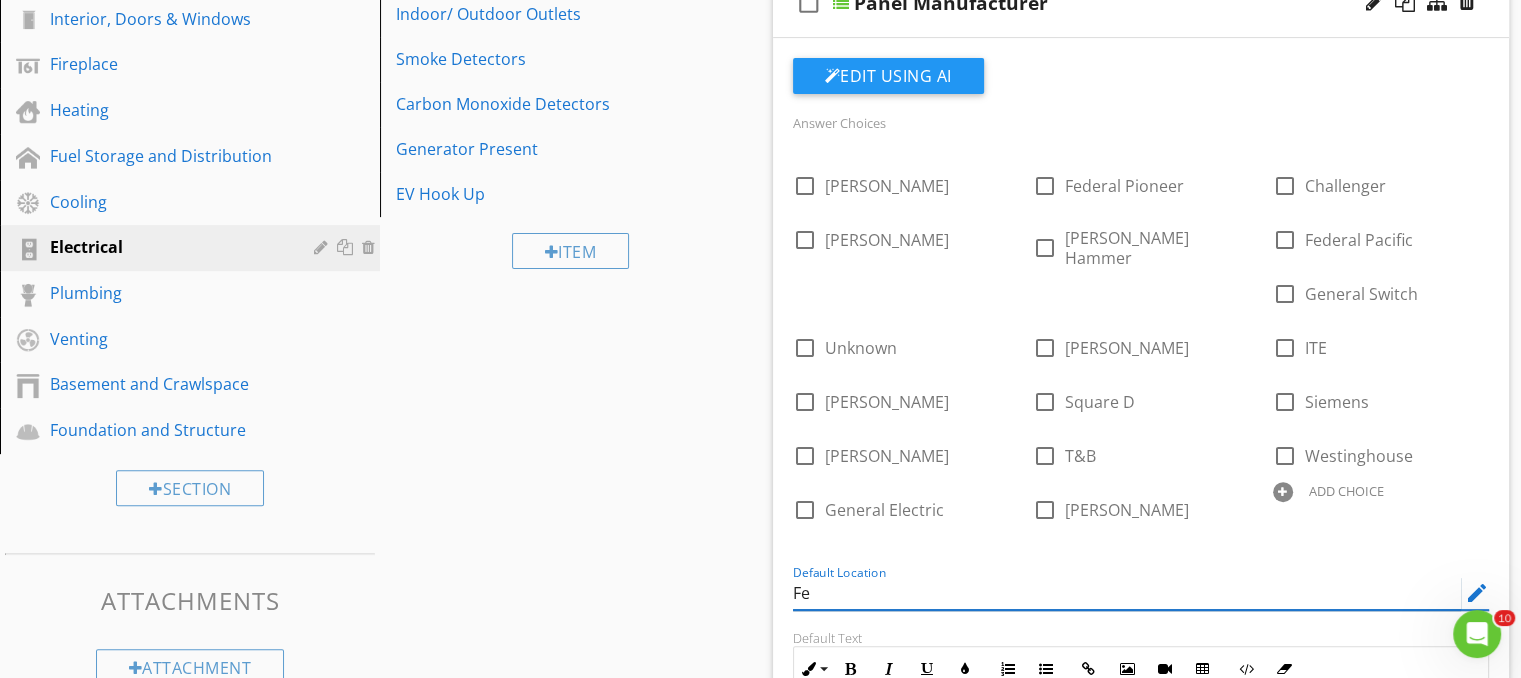 type on "F" 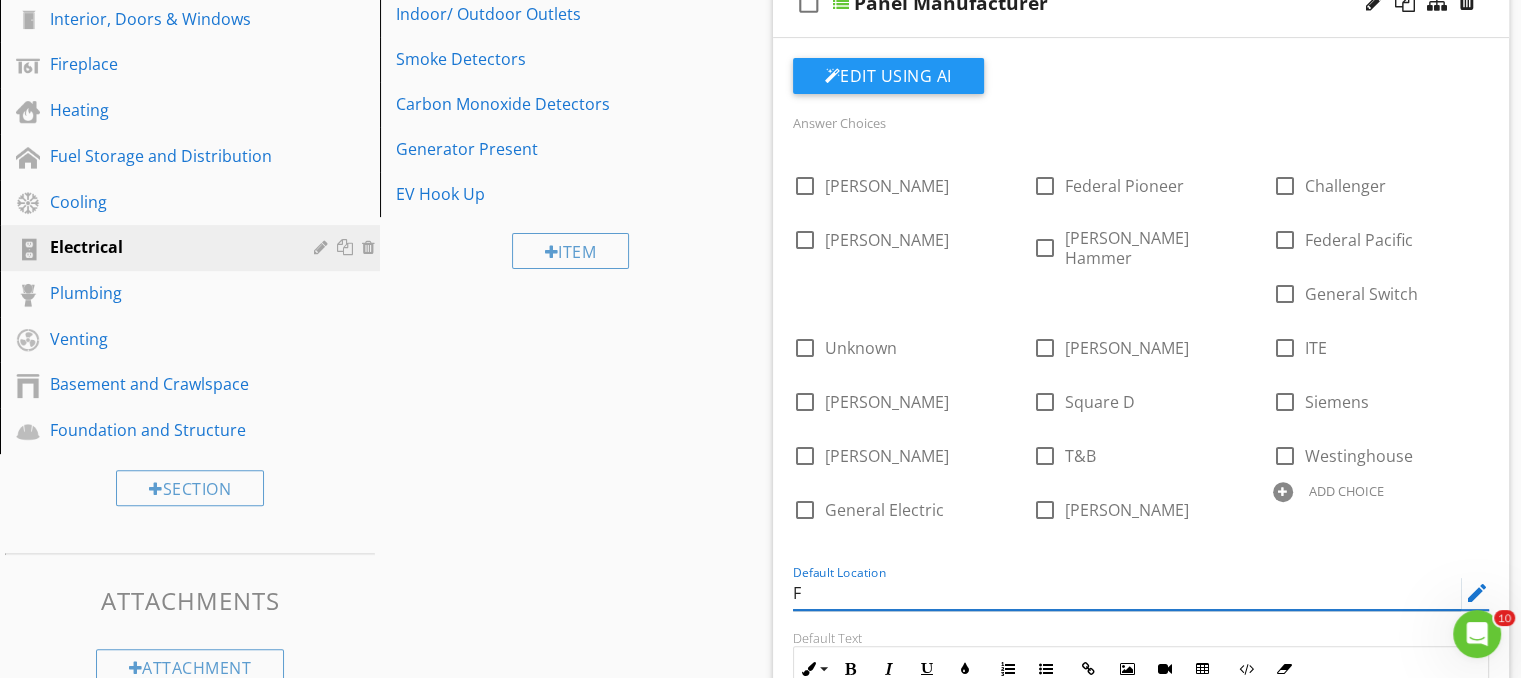 type 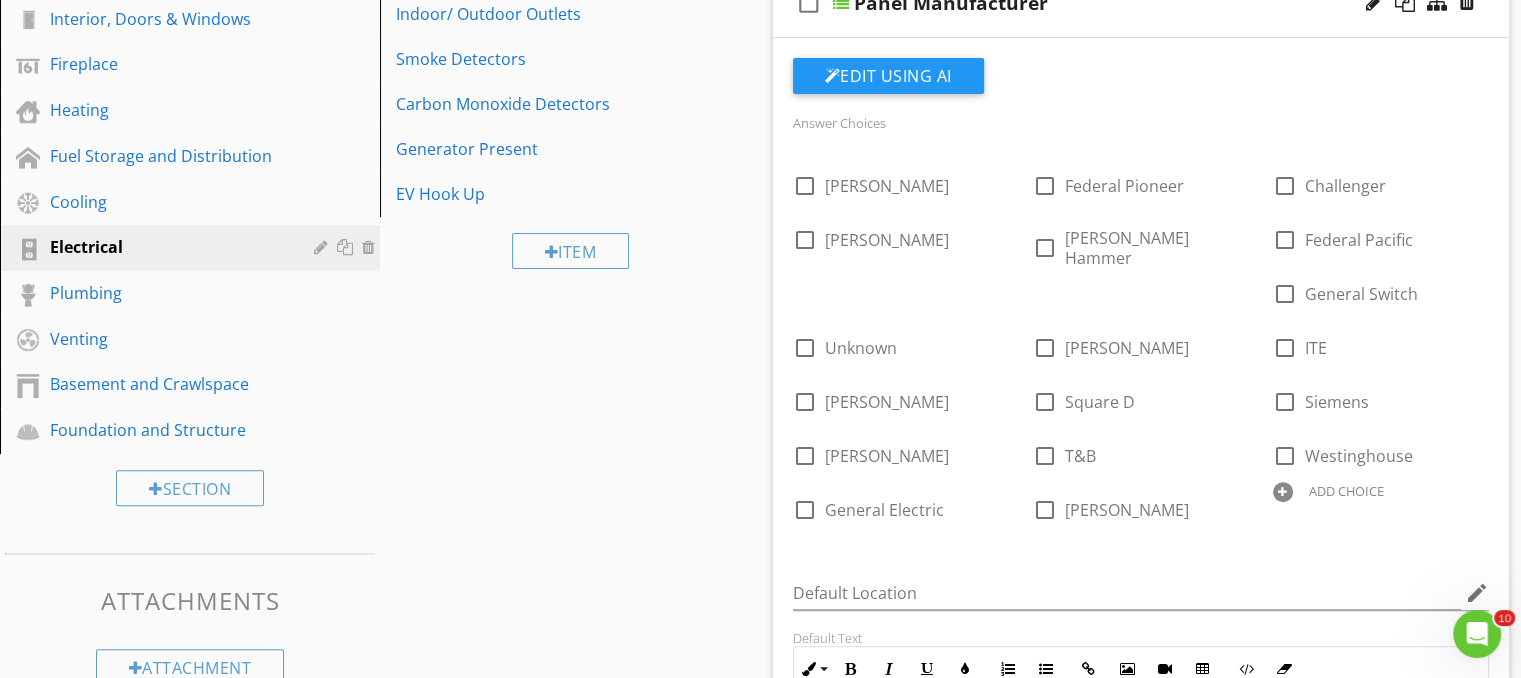 click on "ADD CHOICE" at bounding box center [1346, 491] 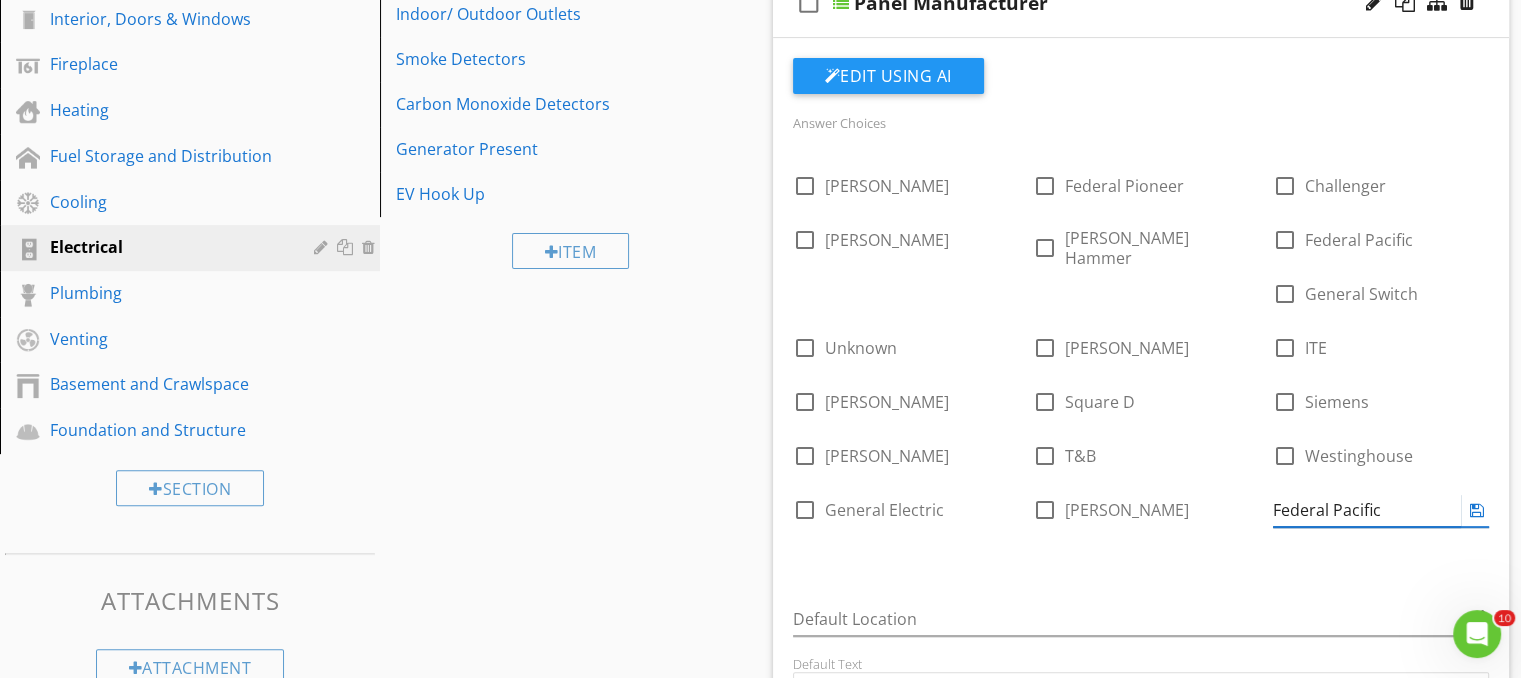 type on "Federal Pacific*" 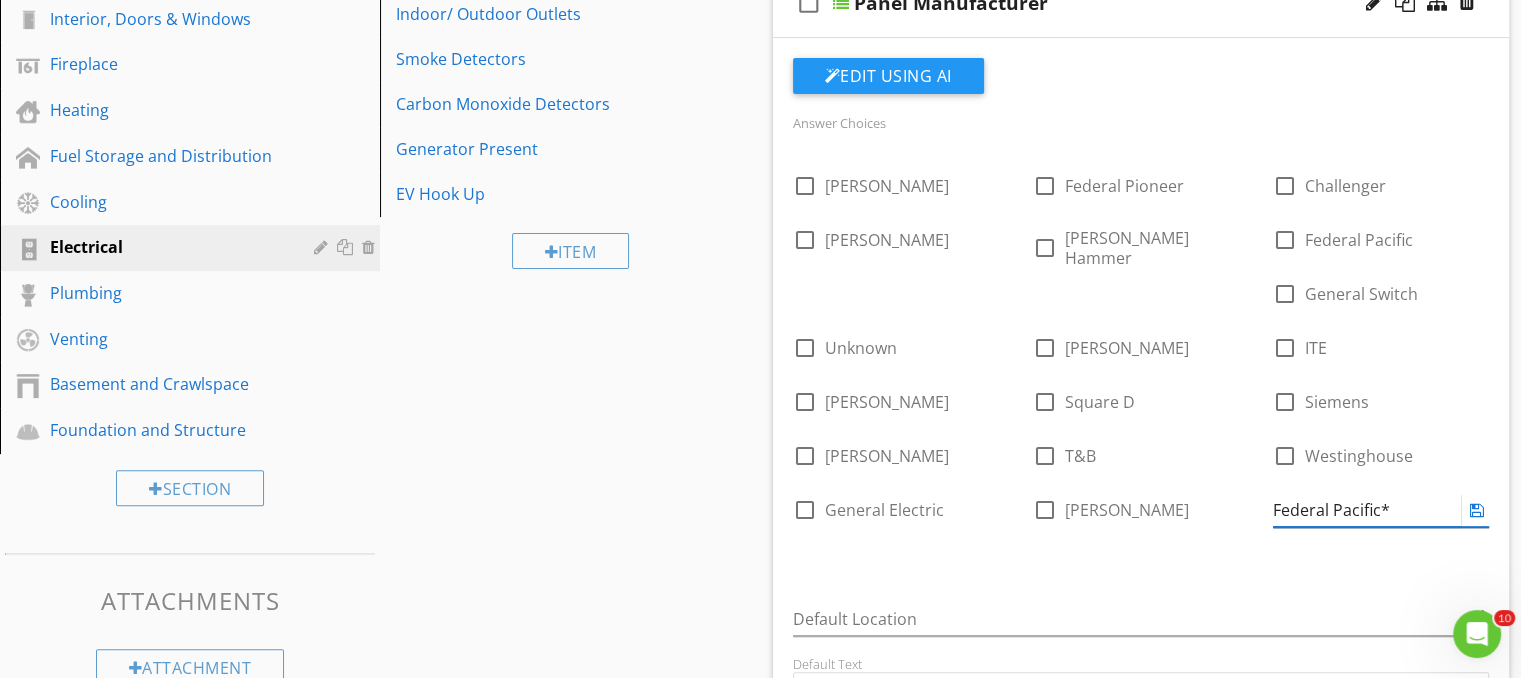 click at bounding box center [1477, 510] 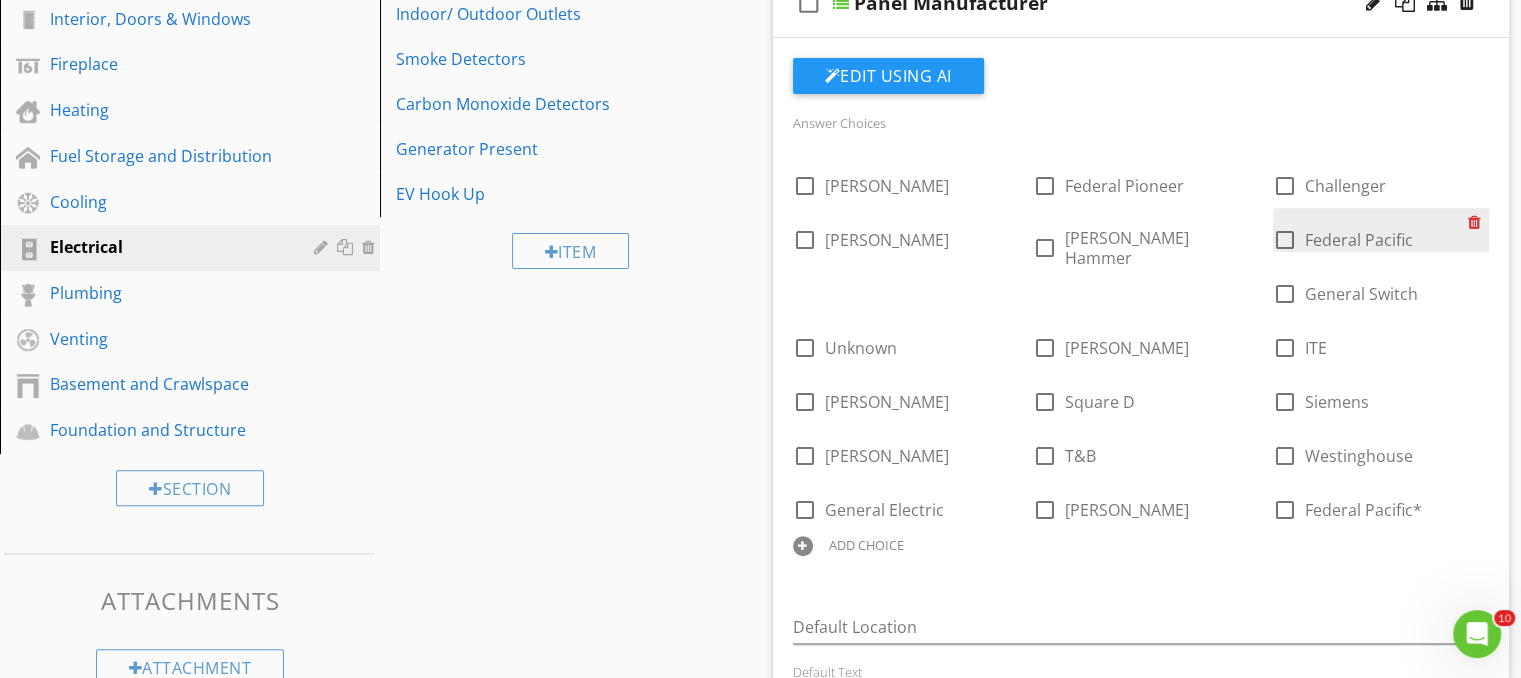 click at bounding box center (1478, 222) 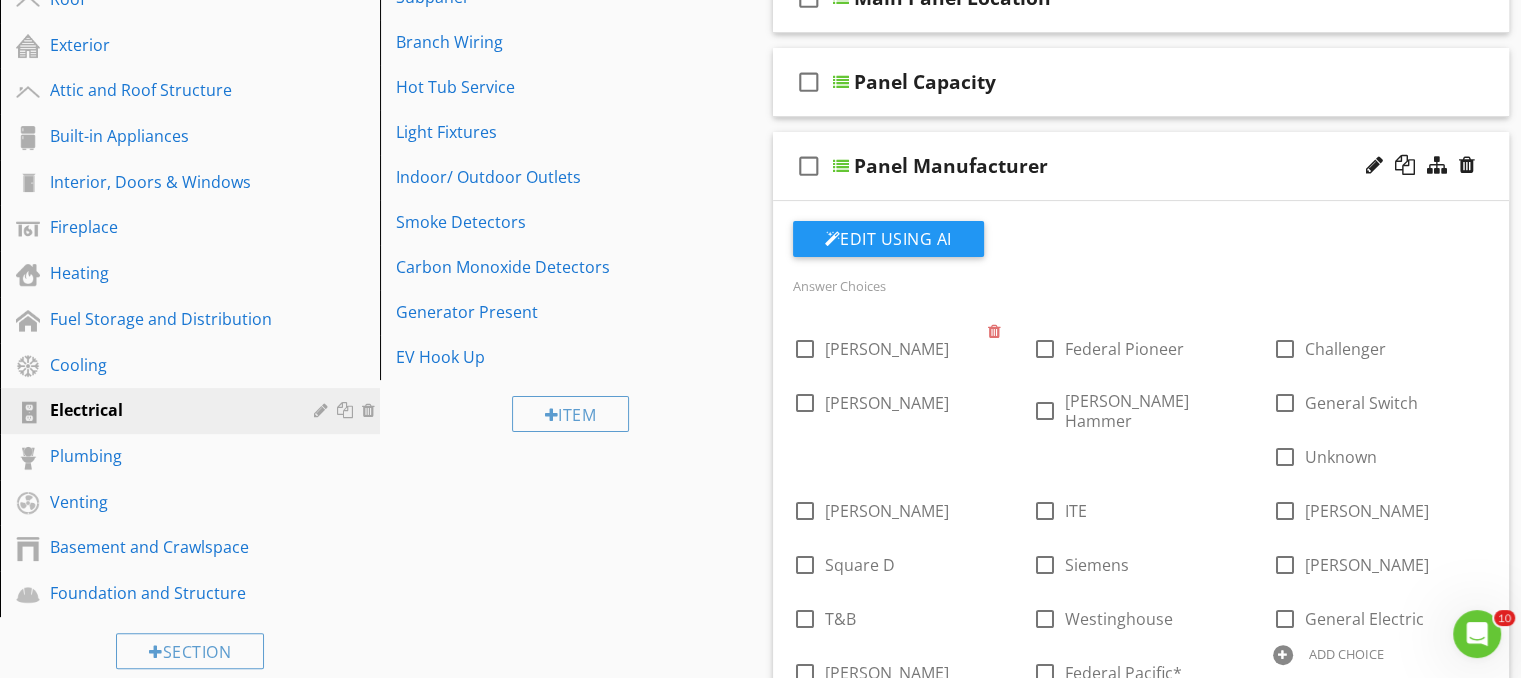 scroll, scrollTop: 400, scrollLeft: 0, axis: vertical 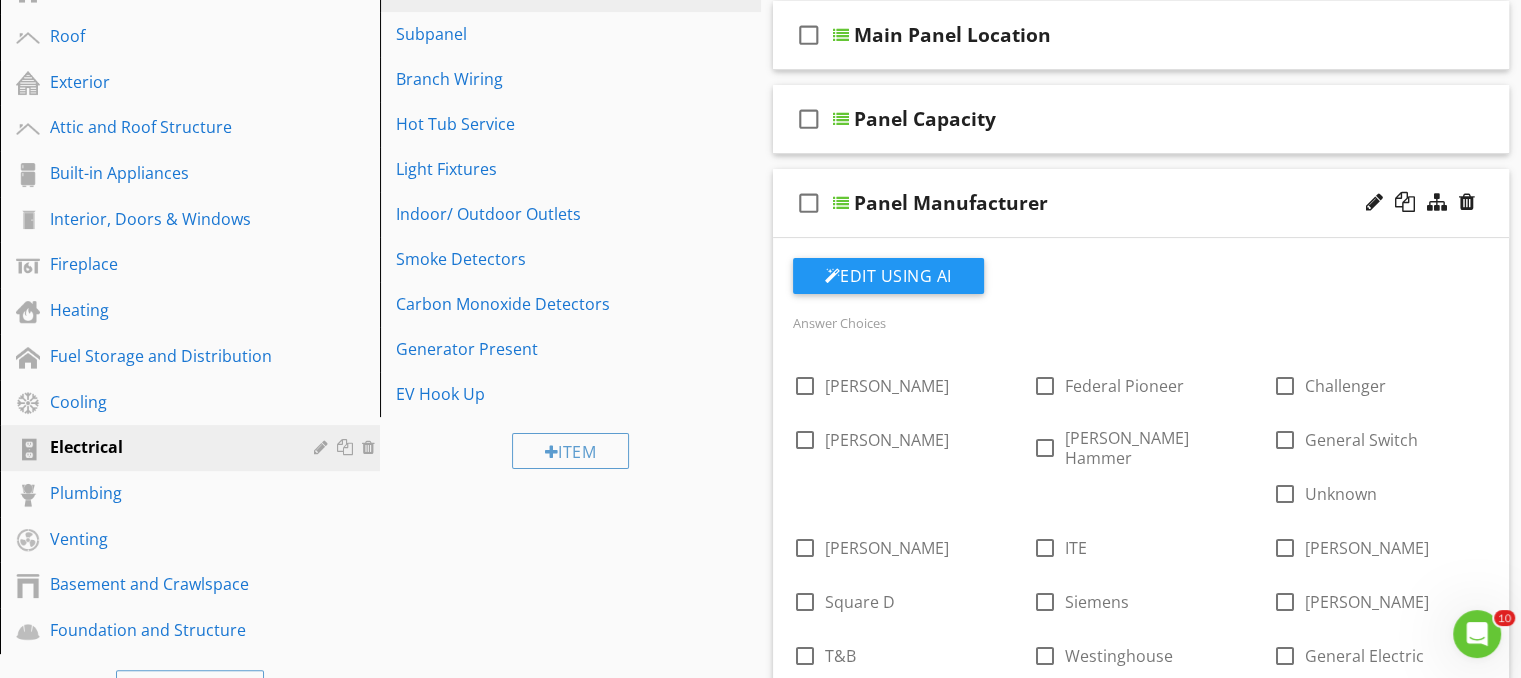 click on "Panel Manufacturer" at bounding box center (1115, 203) 